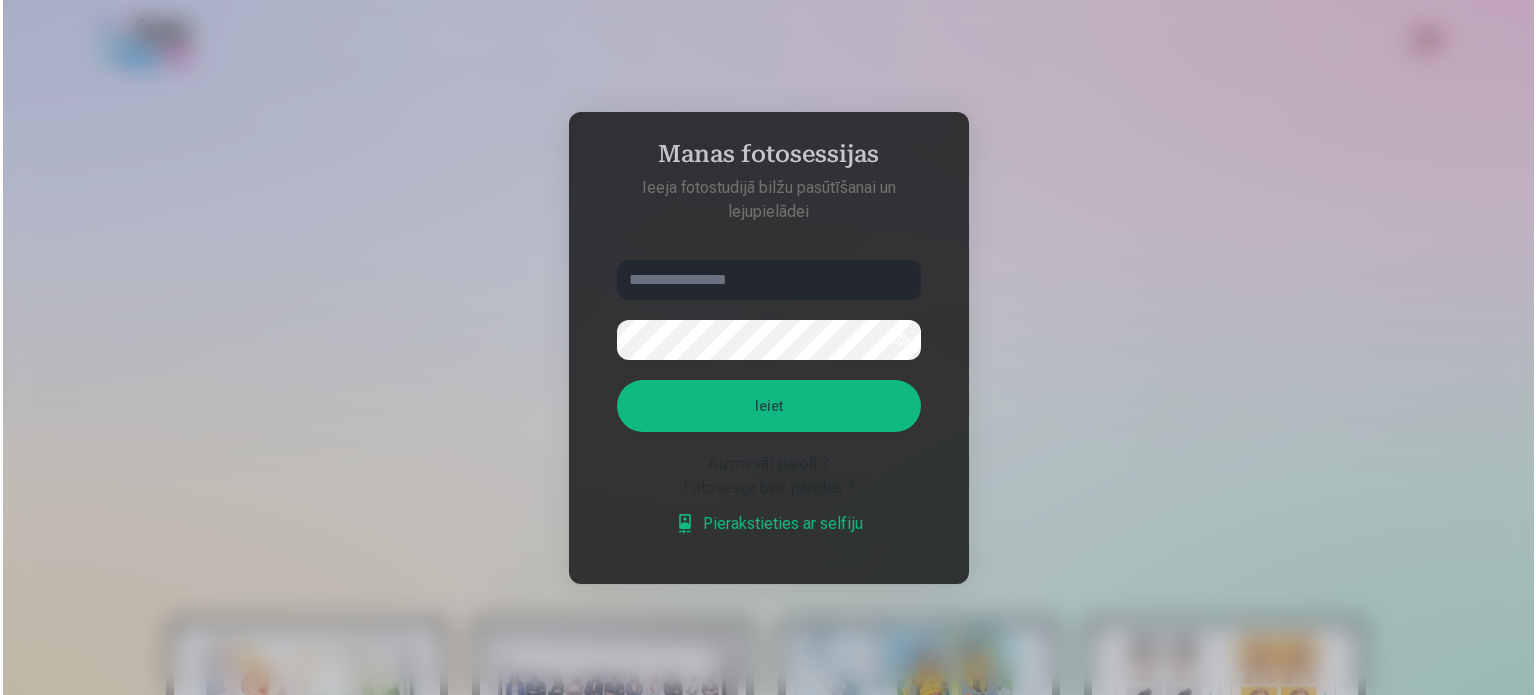 scroll, scrollTop: 0, scrollLeft: 0, axis: both 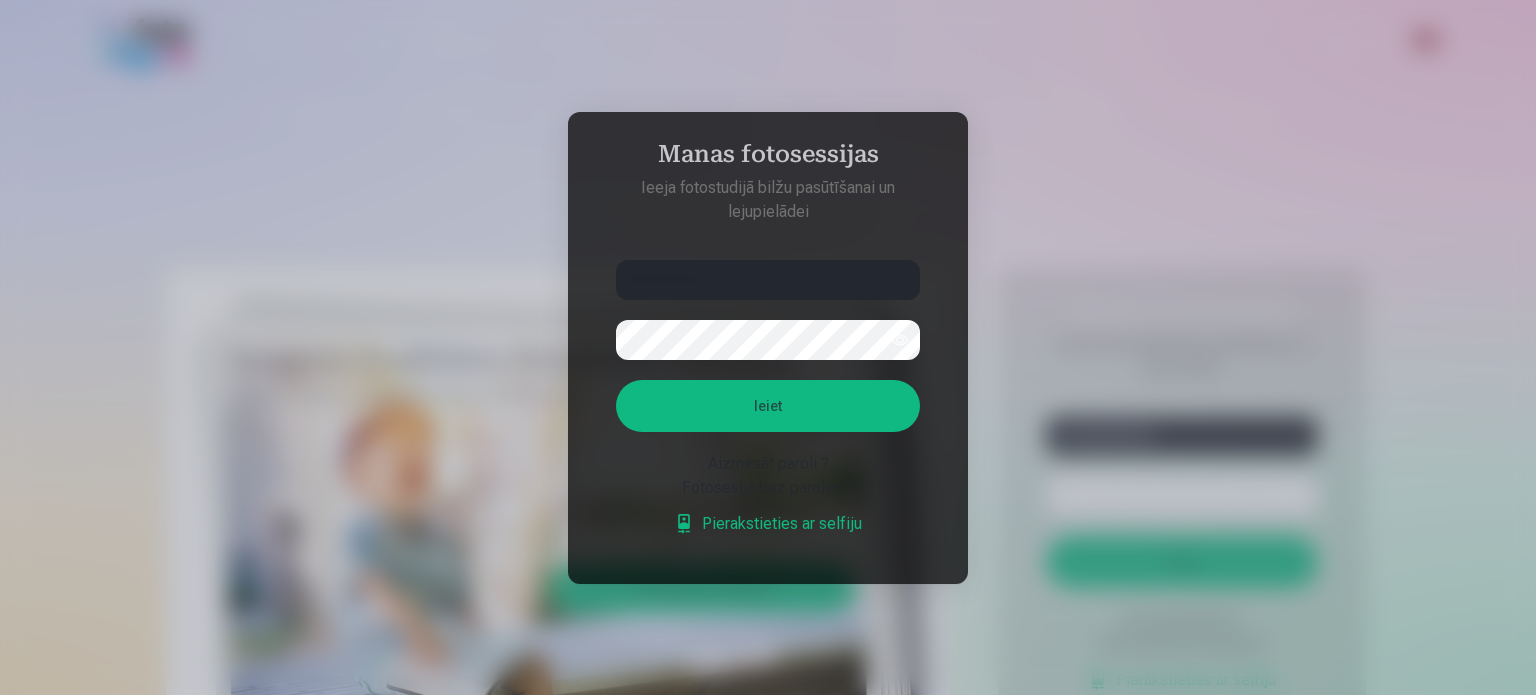 type on "**********" 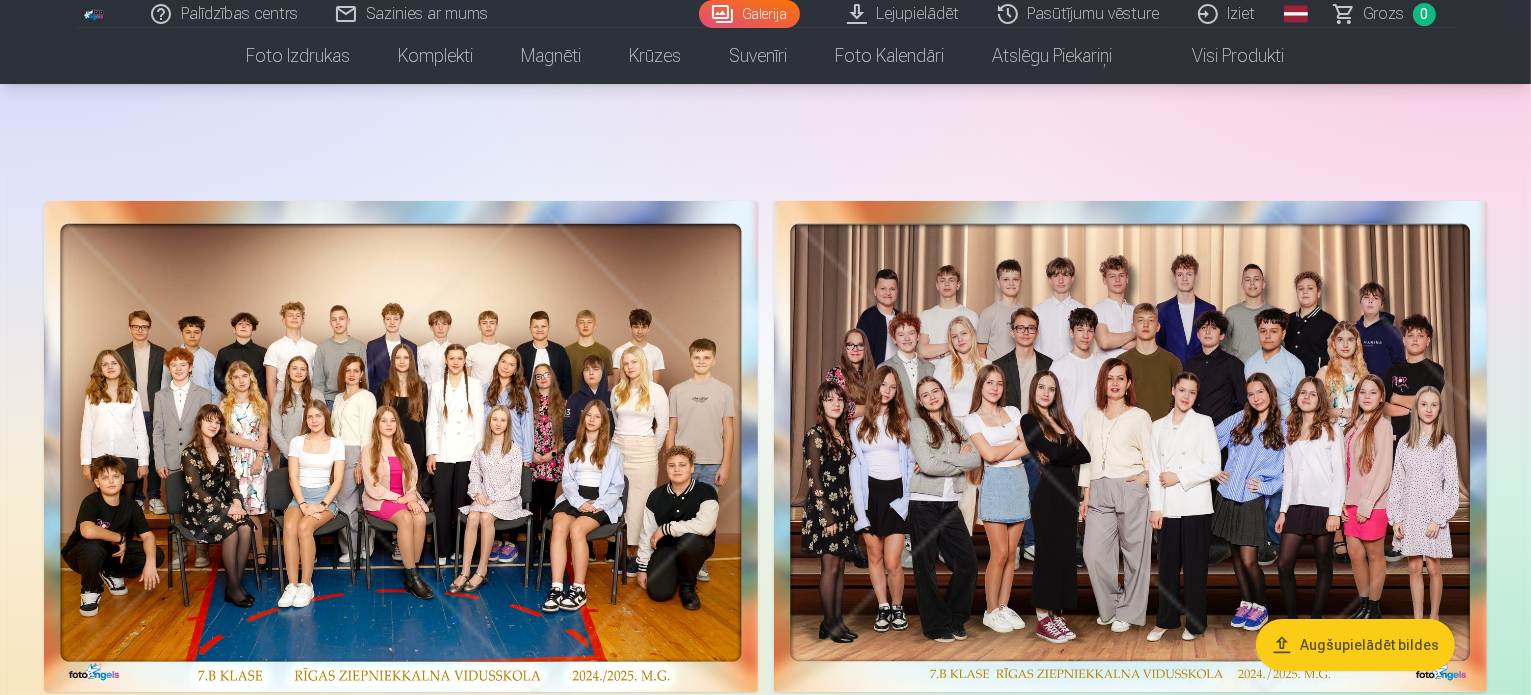 scroll, scrollTop: 0, scrollLeft: 0, axis: both 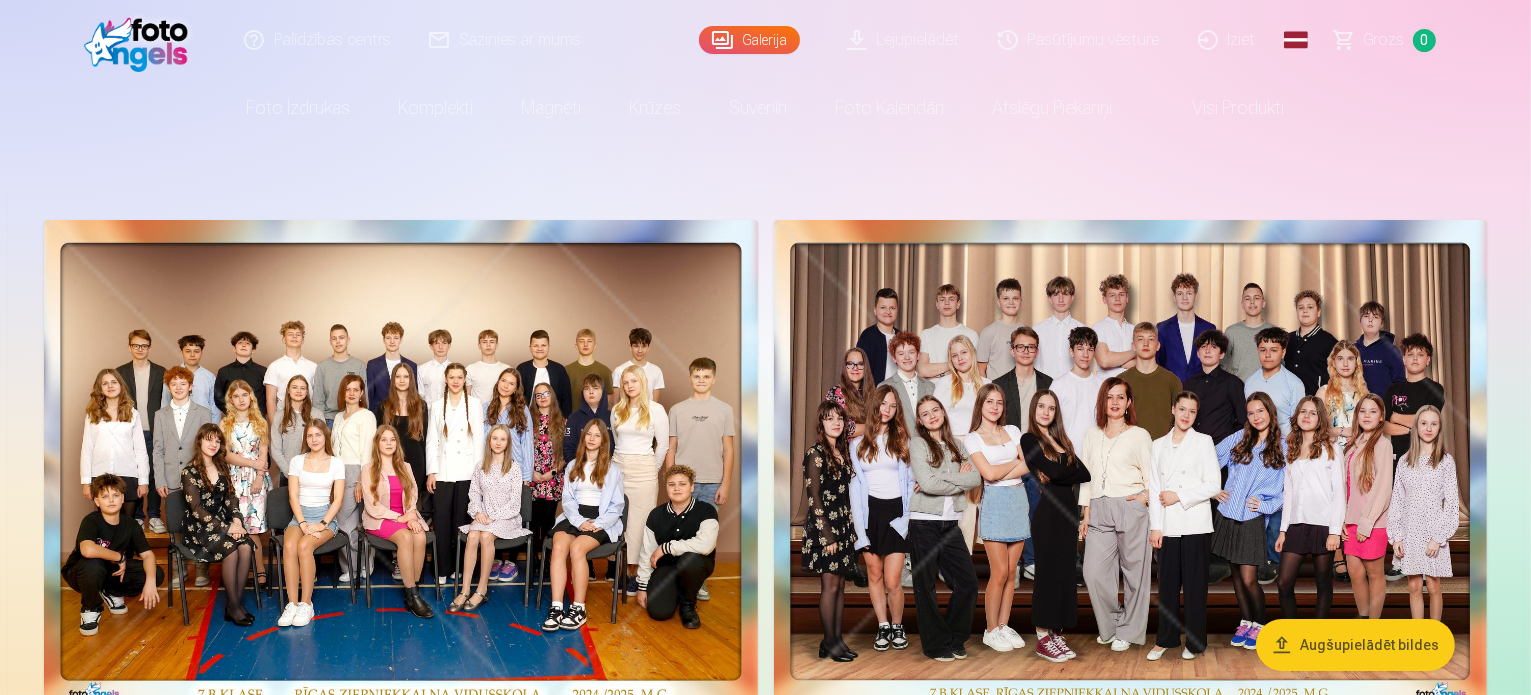 click on "Visi produkti" at bounding box center (1223, 108) 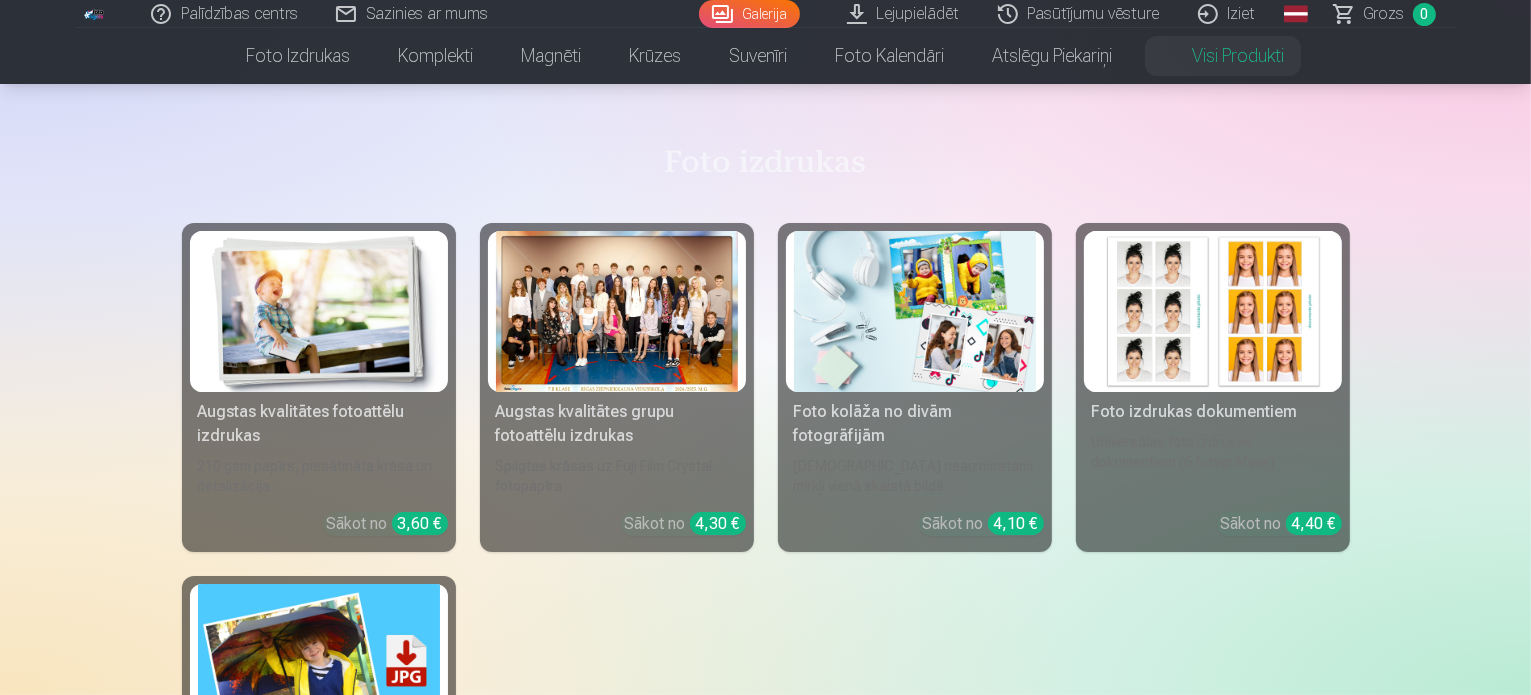 scroll, scrollTop: 0, scrollLeft: 0, axis: both 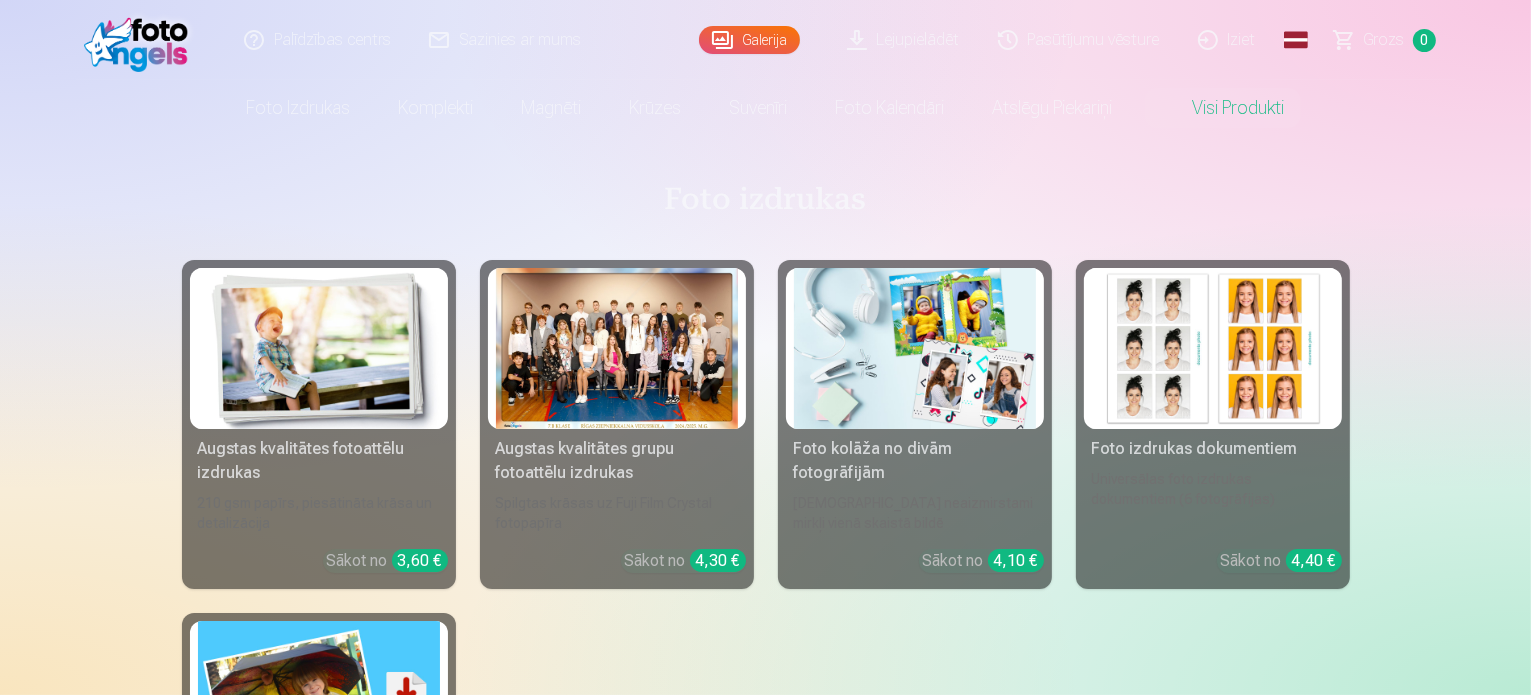 click on "Foto izdrukas" at bounding box center [299, 108] 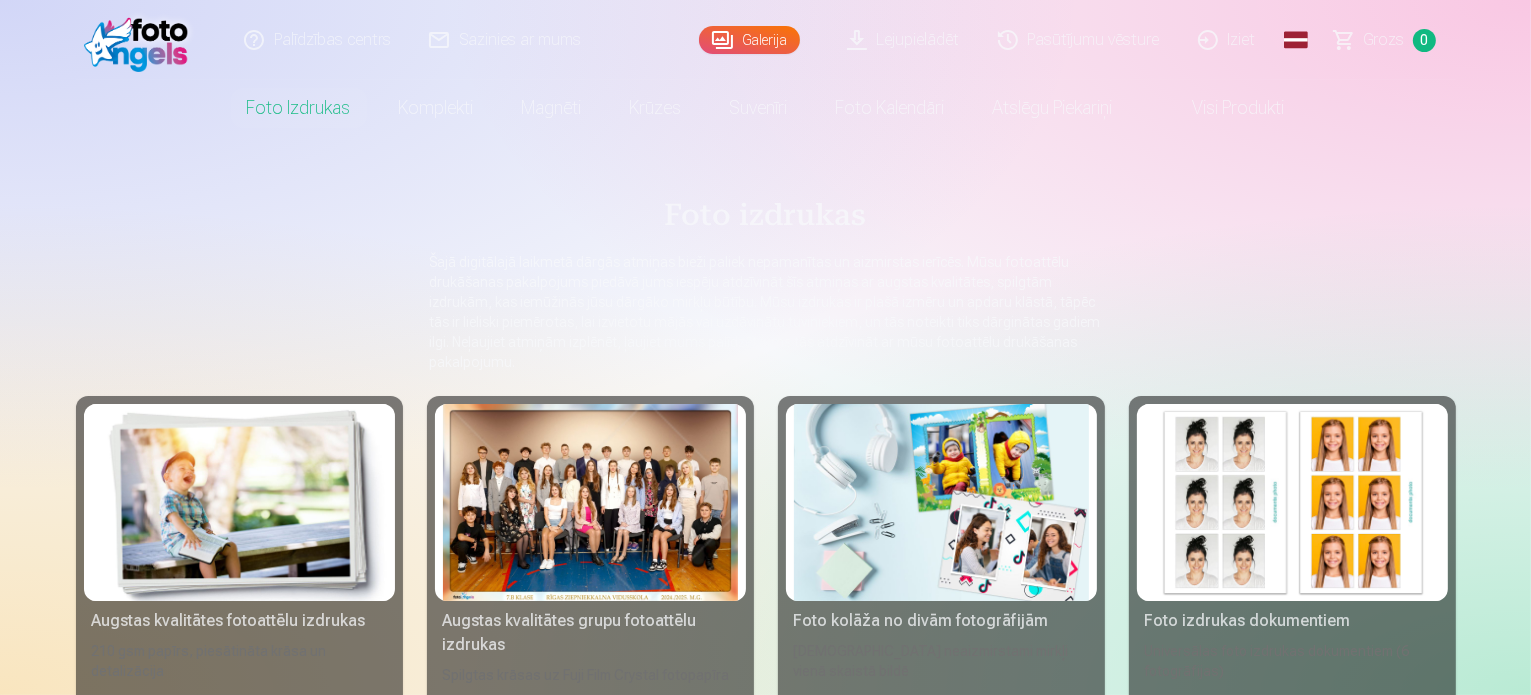 click at bounding box center (590, 502) 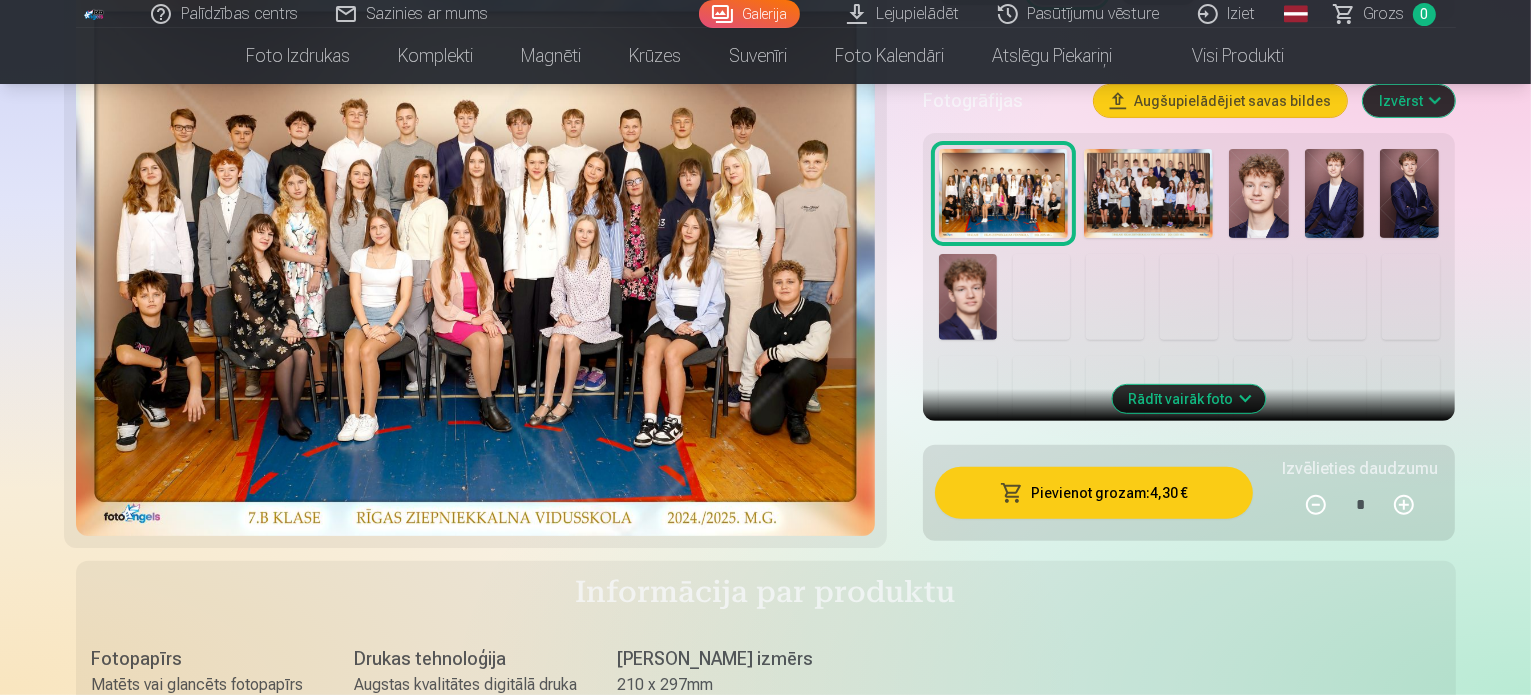 scroll, scrollTop: 700, scrollLeft: 0, axis: vertical 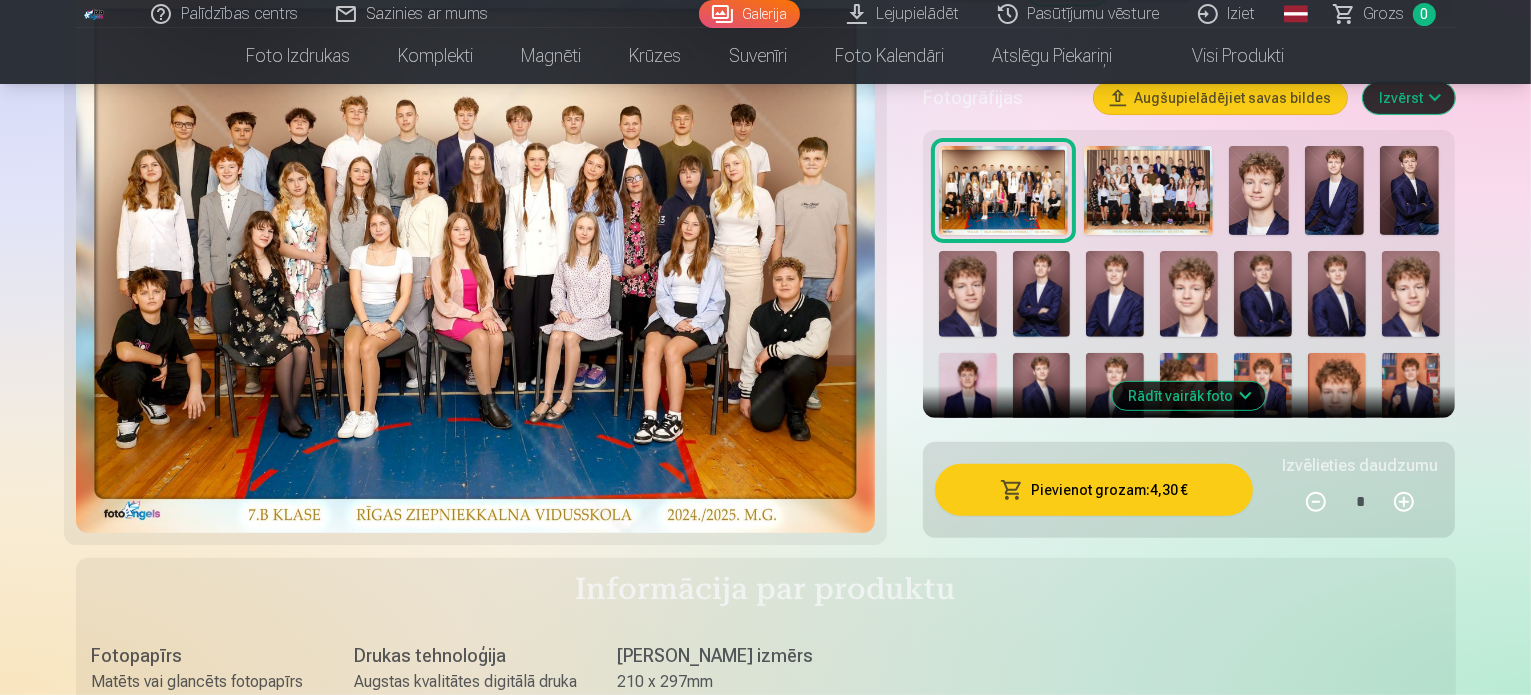 click on "Rādīt vairāk foto" at bounding box center [1189, 396] 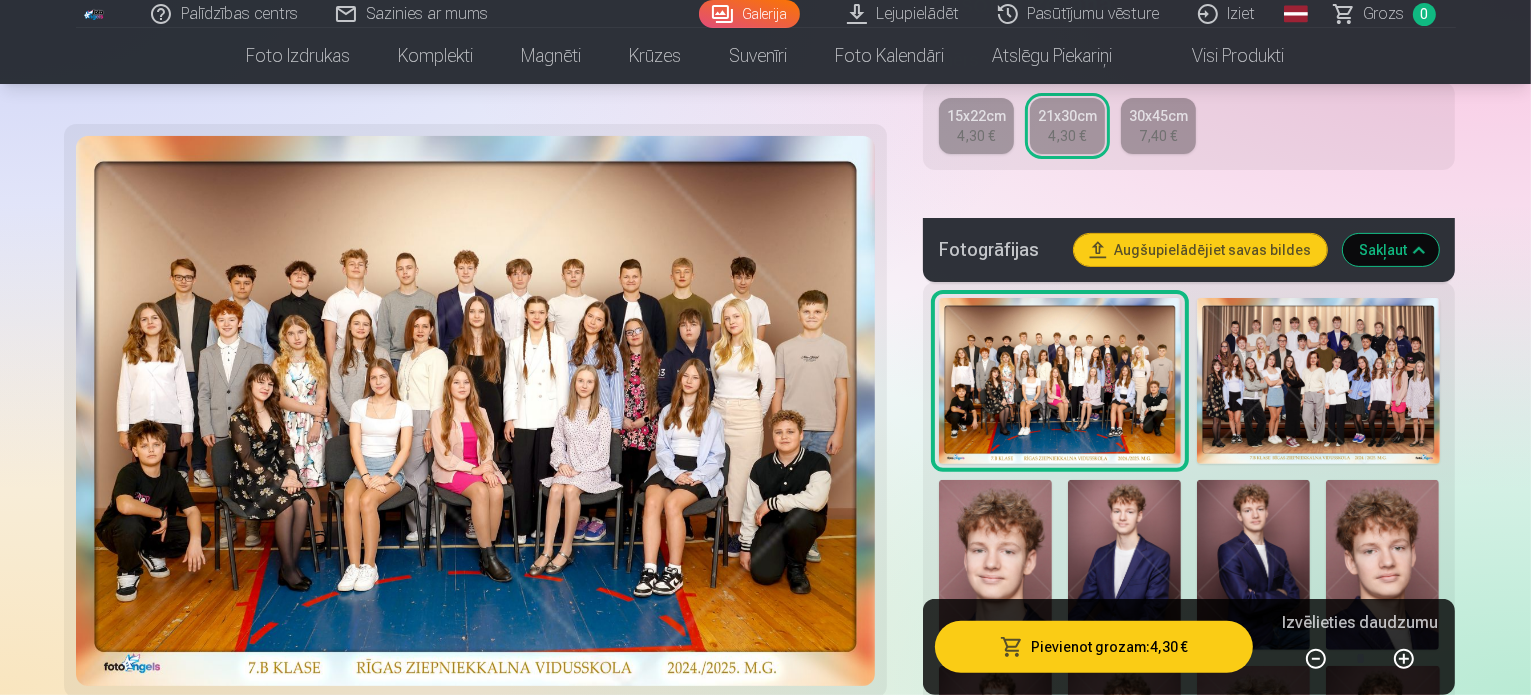 scroll, scrollTop: 500, scrollLeft: 0, axis: vertical 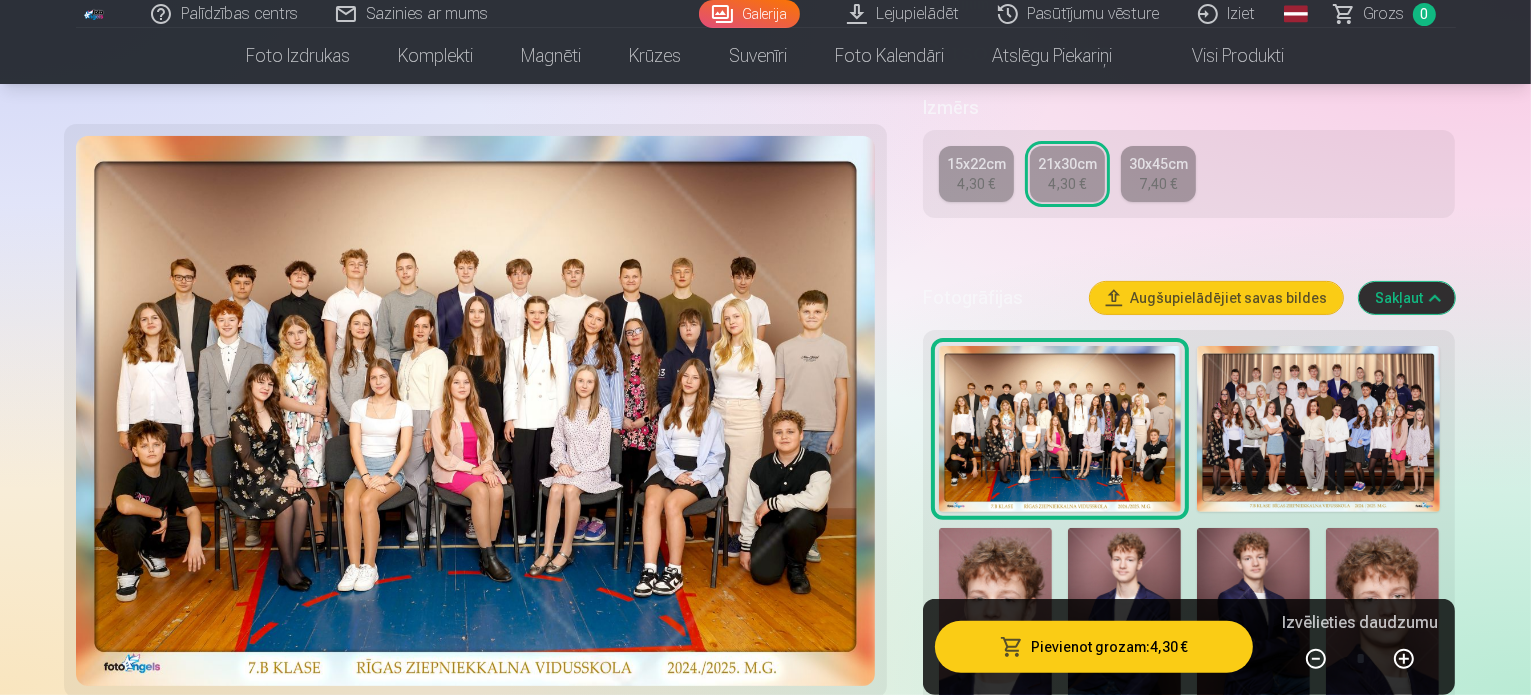click at bounding box center [1318, 429] 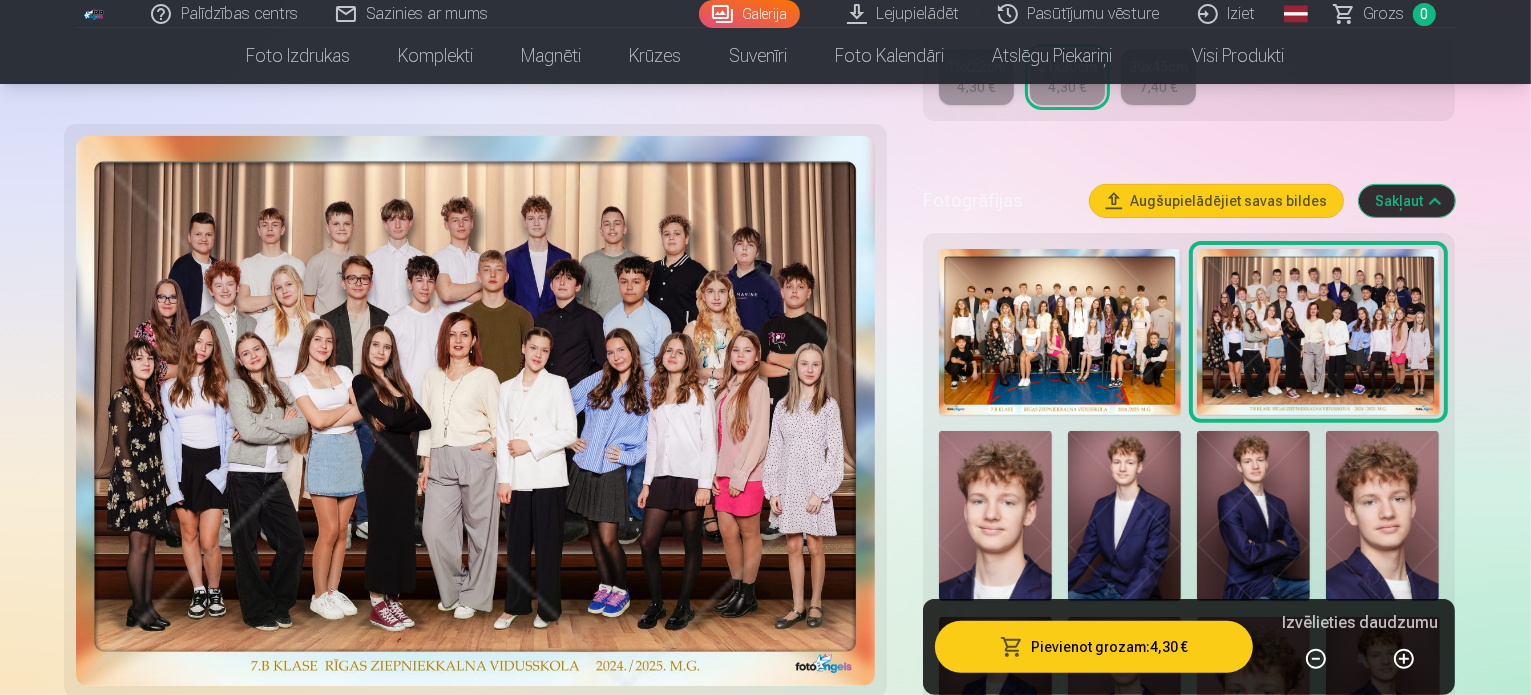 scroll, scrollTop: 600, scrollLeft: 0, axis: vertical 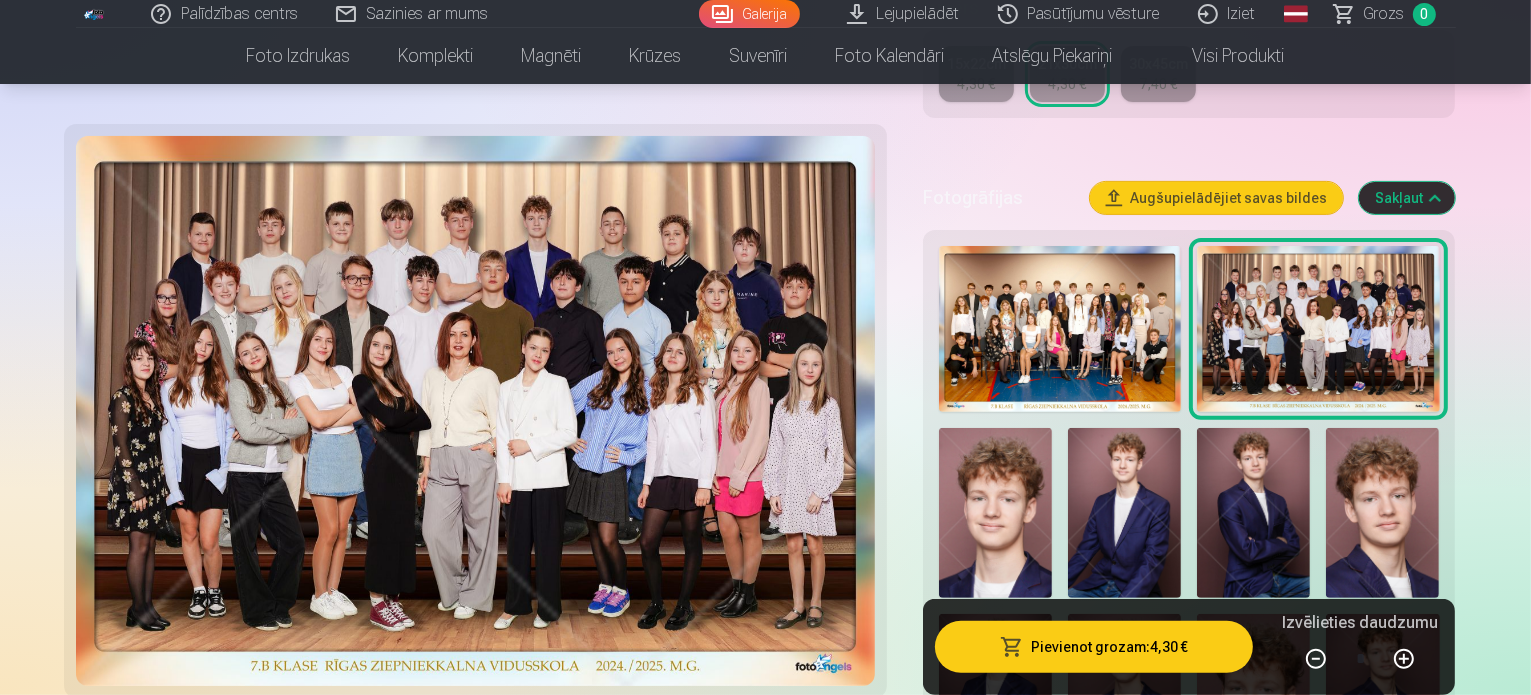click at bounding box center [1060, 329] 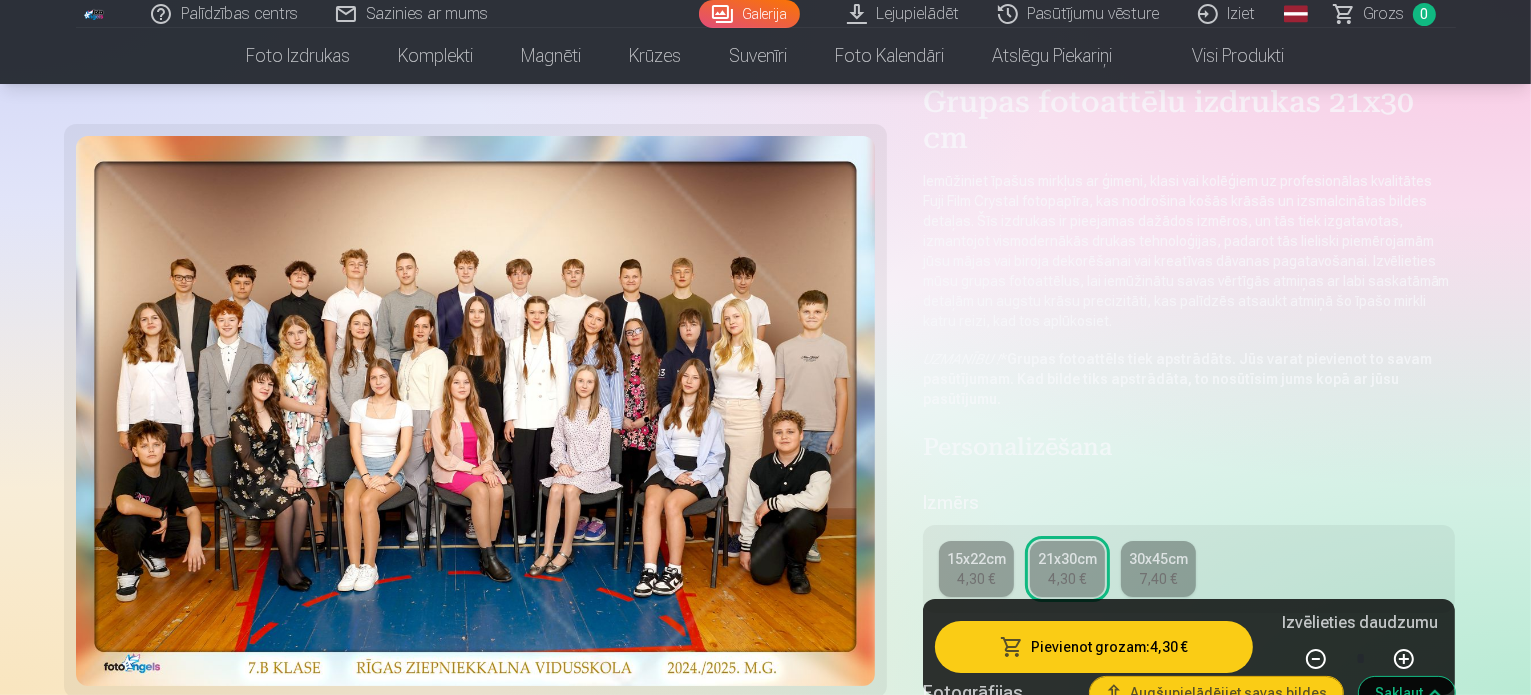 scroll, scrollTop: 100, scrollLeft: 0, axis: vertical 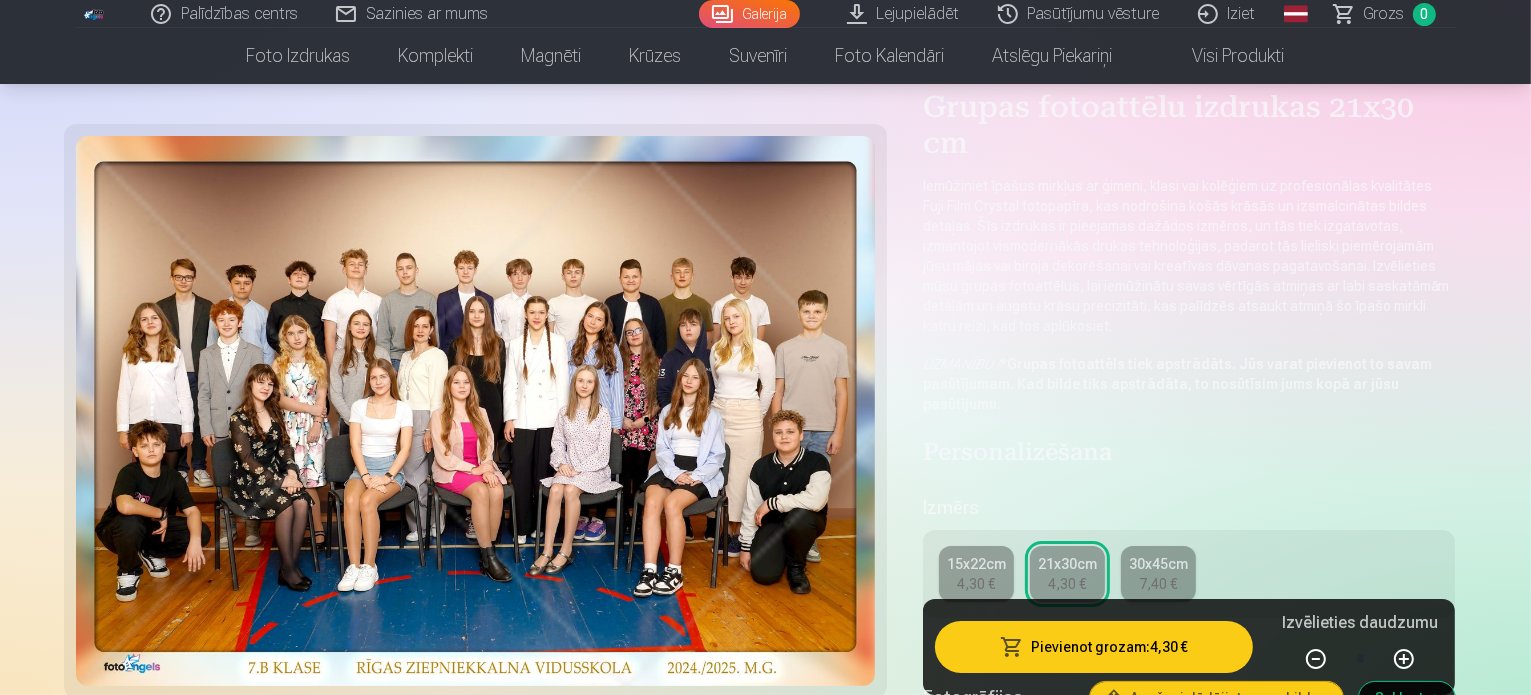 click on "Global" at bounding box center (1296, 14) 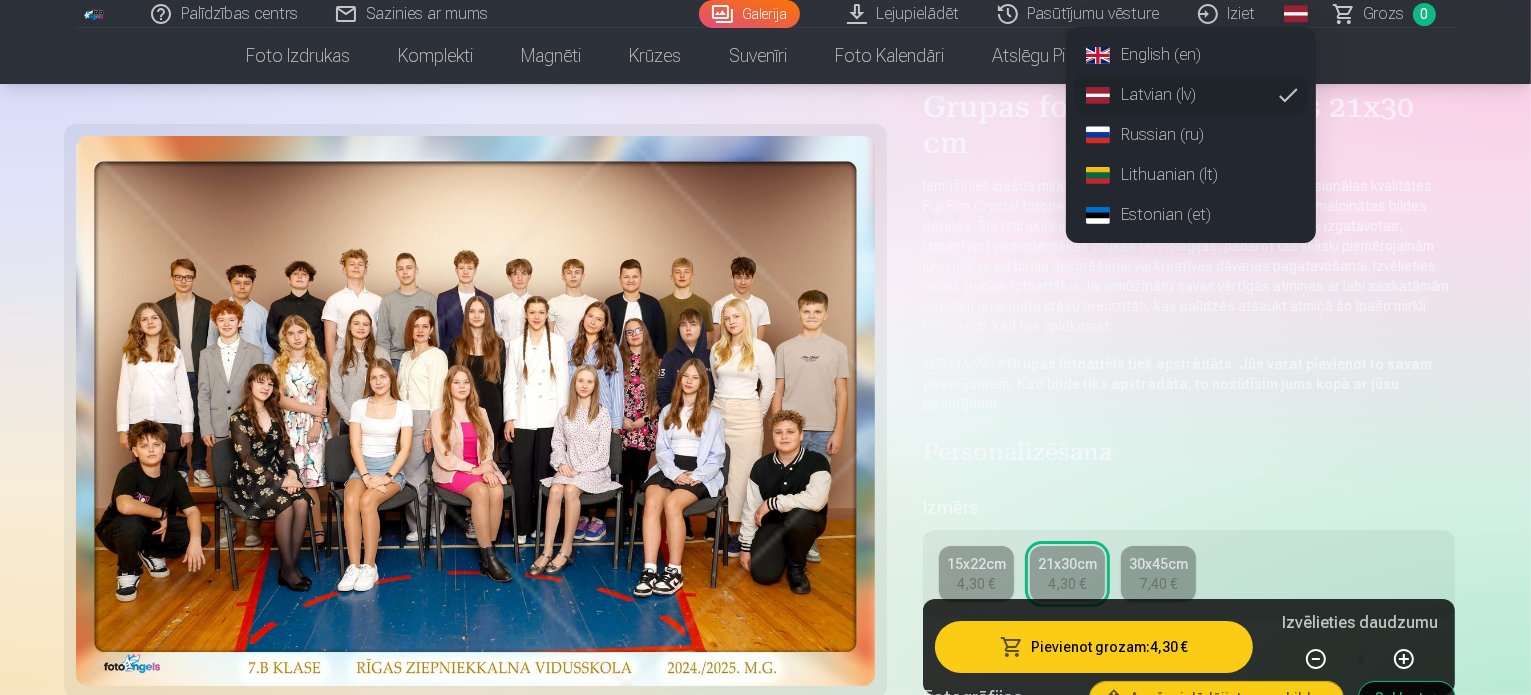 click on "Lithuanian (lt)" at bounding box center [1191, 175] 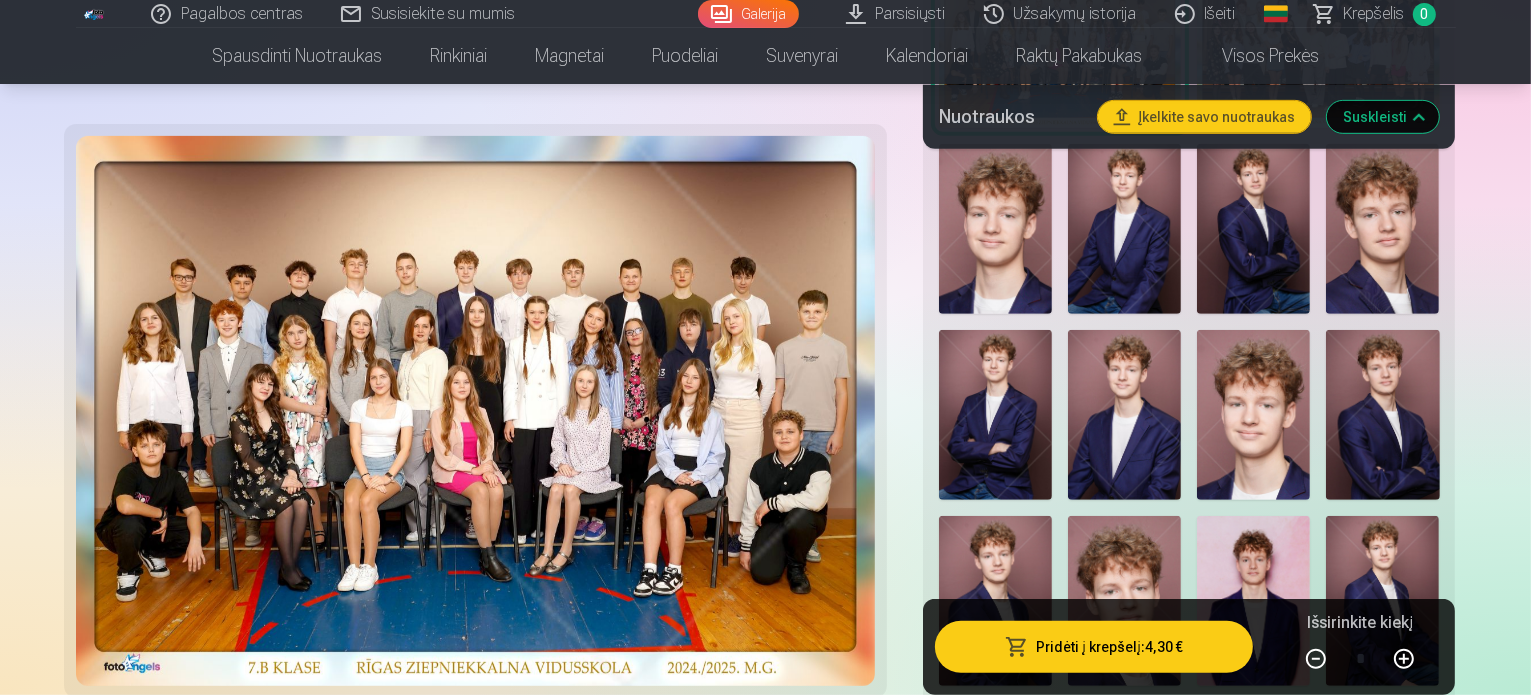 scroll, scrollTop: 900, scrollLeft: 0, axis: vertical 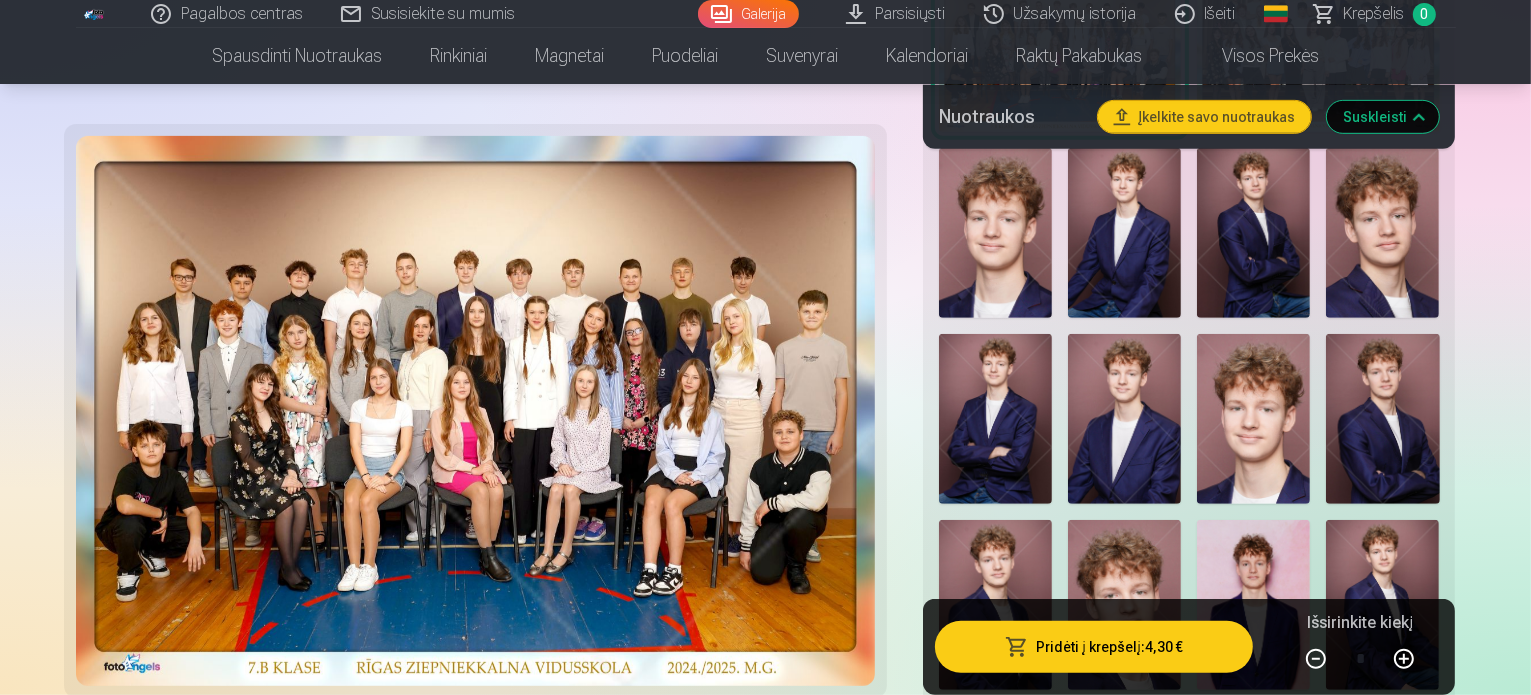 click at bounding box center [1253, 419] 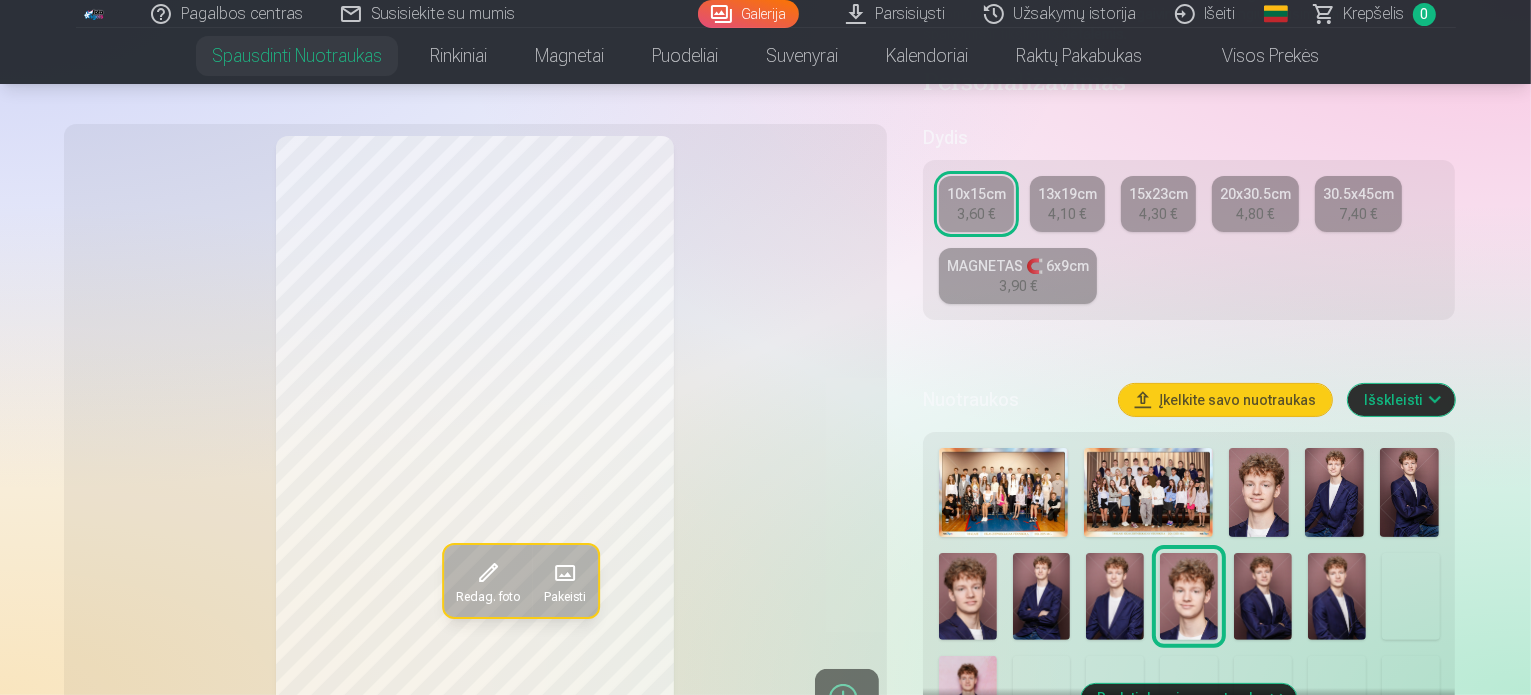 scroll, scrollTop: 400, scrollLeft: 0, axis: vertical 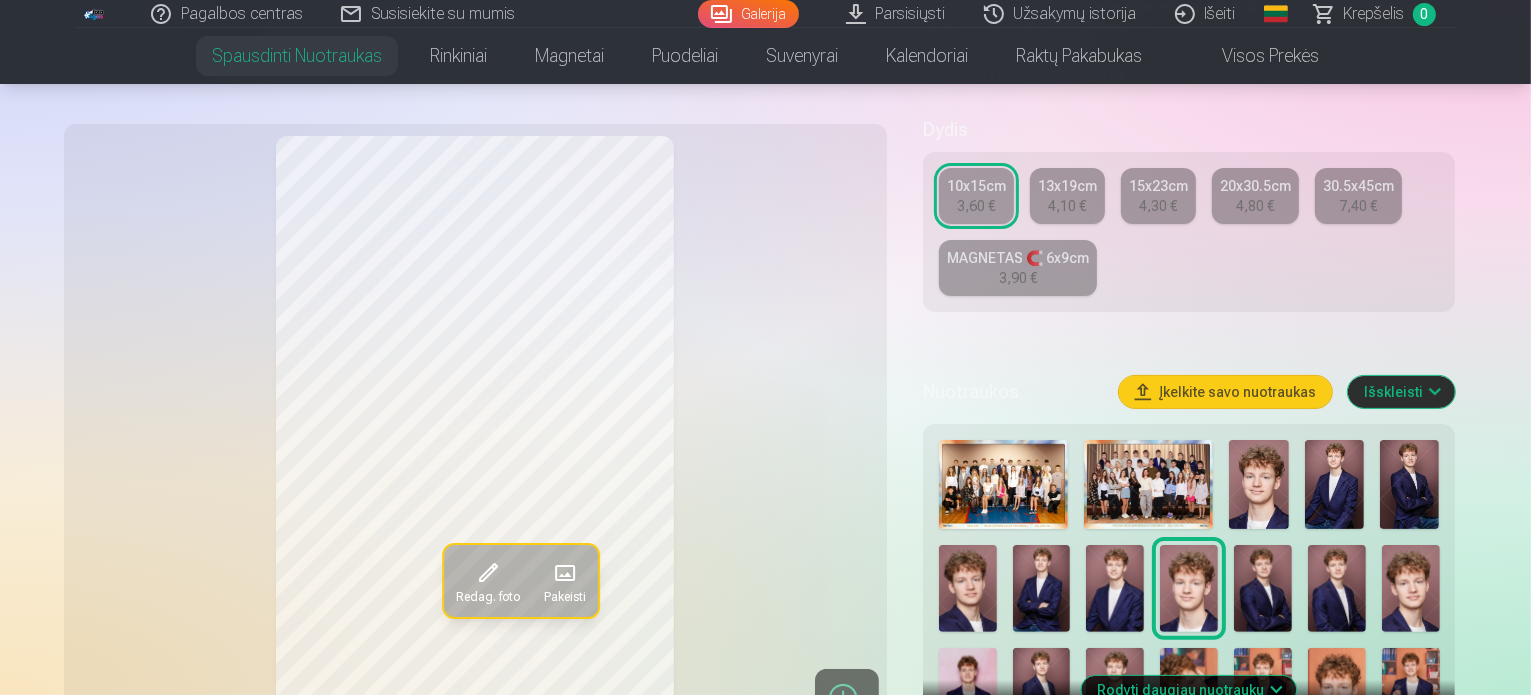 click at bounding box center [1258, 484] 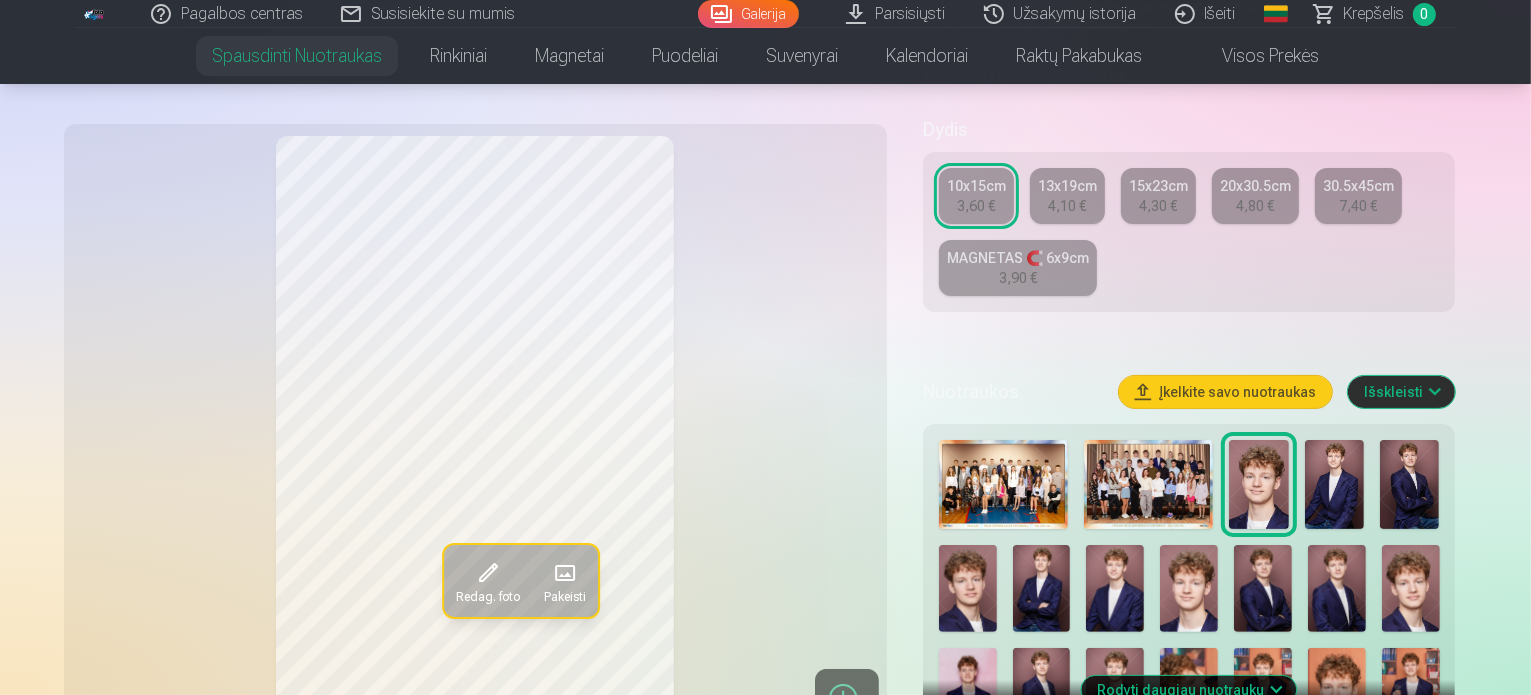 click at bounding box center (1334, 484) 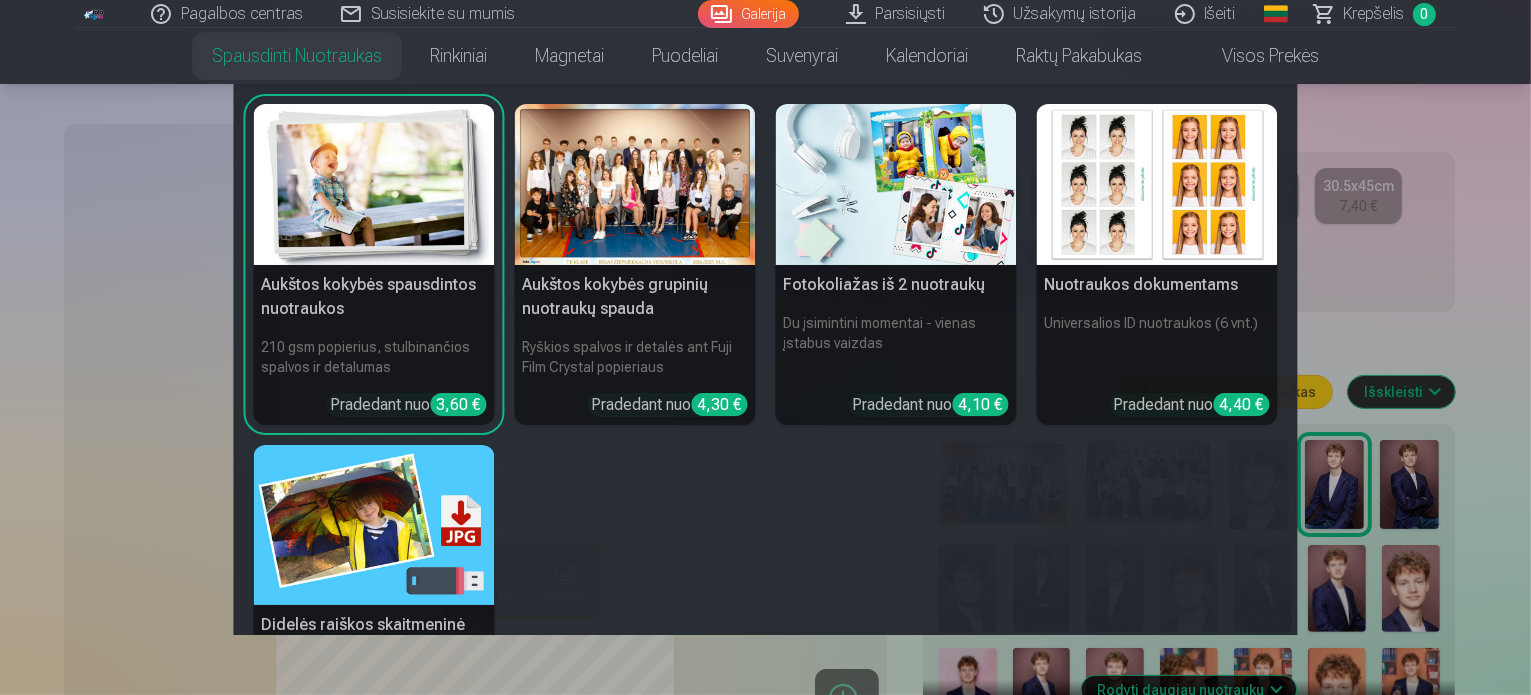click on "Spausdinti nuotraukas" at bounding box center (297, 56) 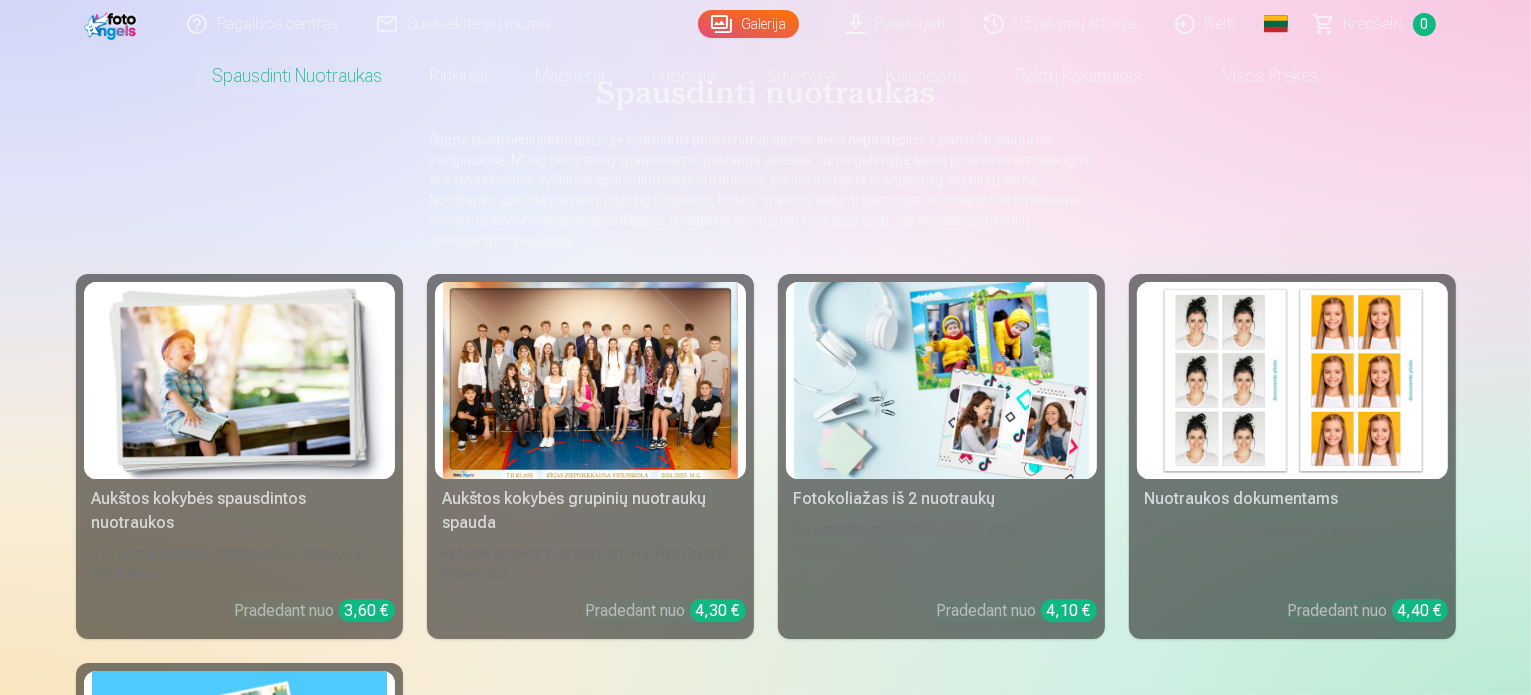 scroll, scrollTop: 0, scrollLeft: 0, axis: both 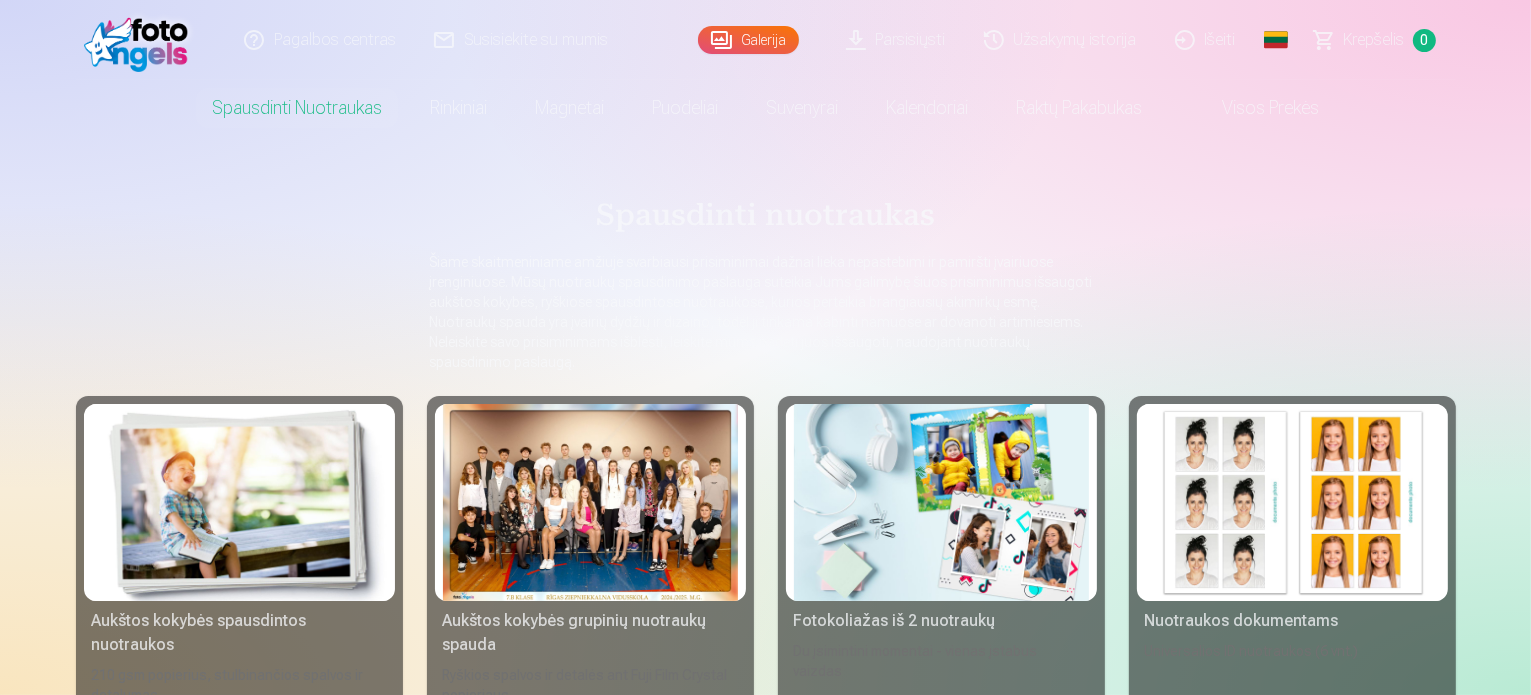 click on "Parsisiųsti" at bounding box center (897, 40) 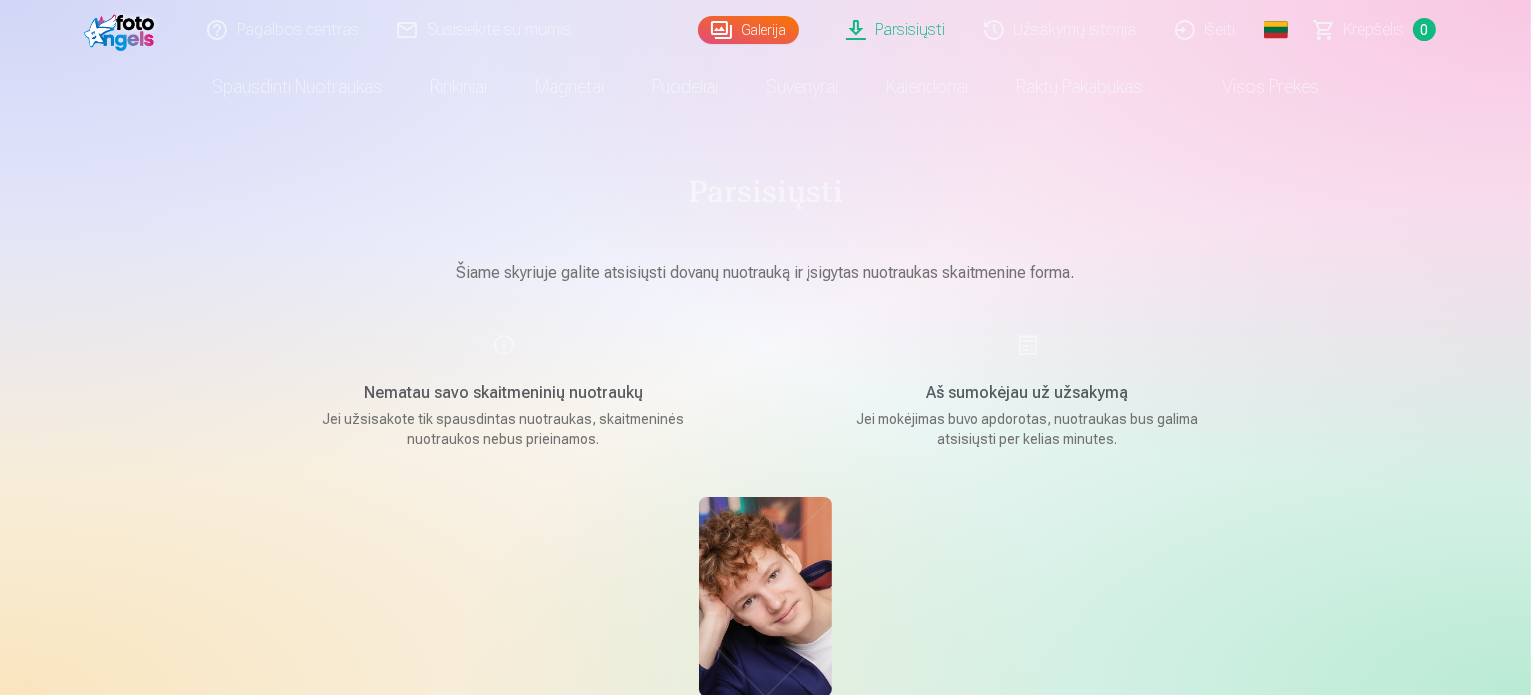 scroll, scrollTop: 0, scrollLeft: 0, axis: both 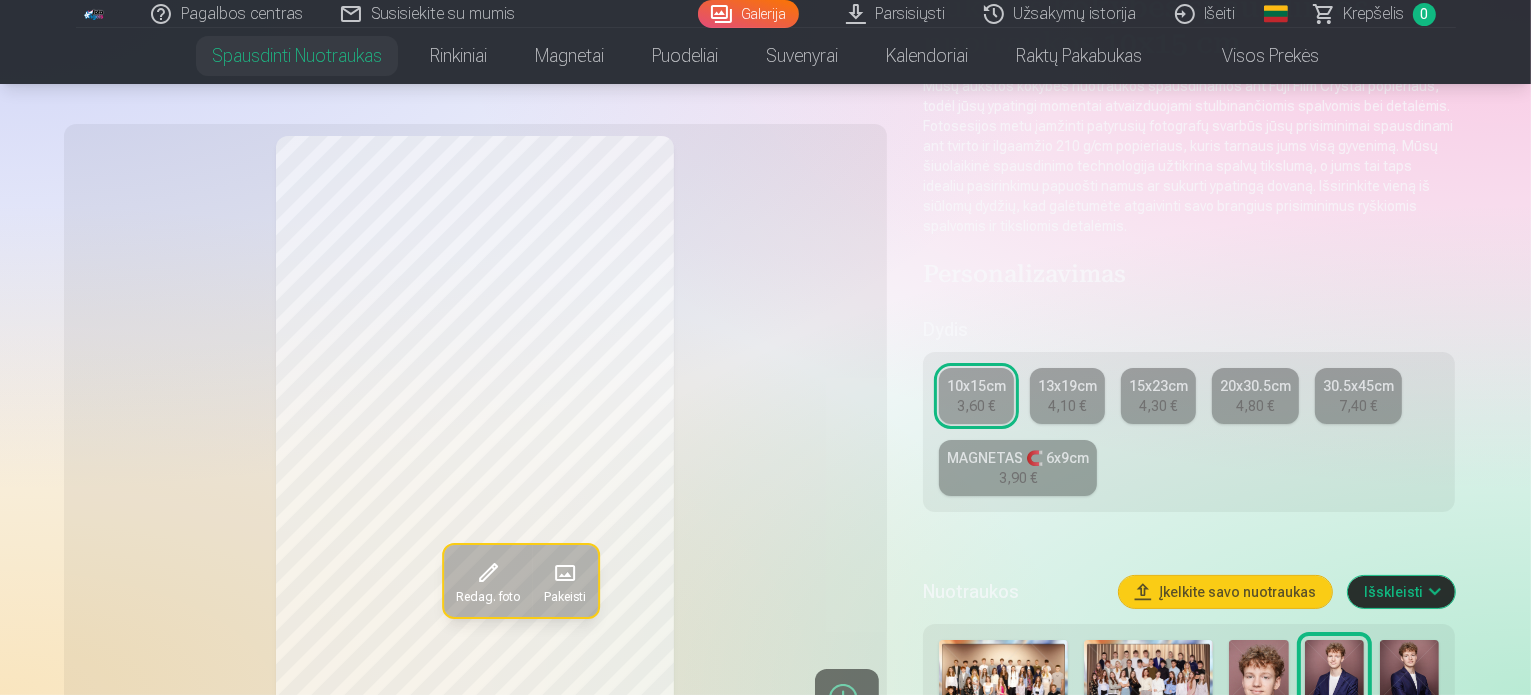 click on "Išskleisti" at bounding box center [1401, 592] 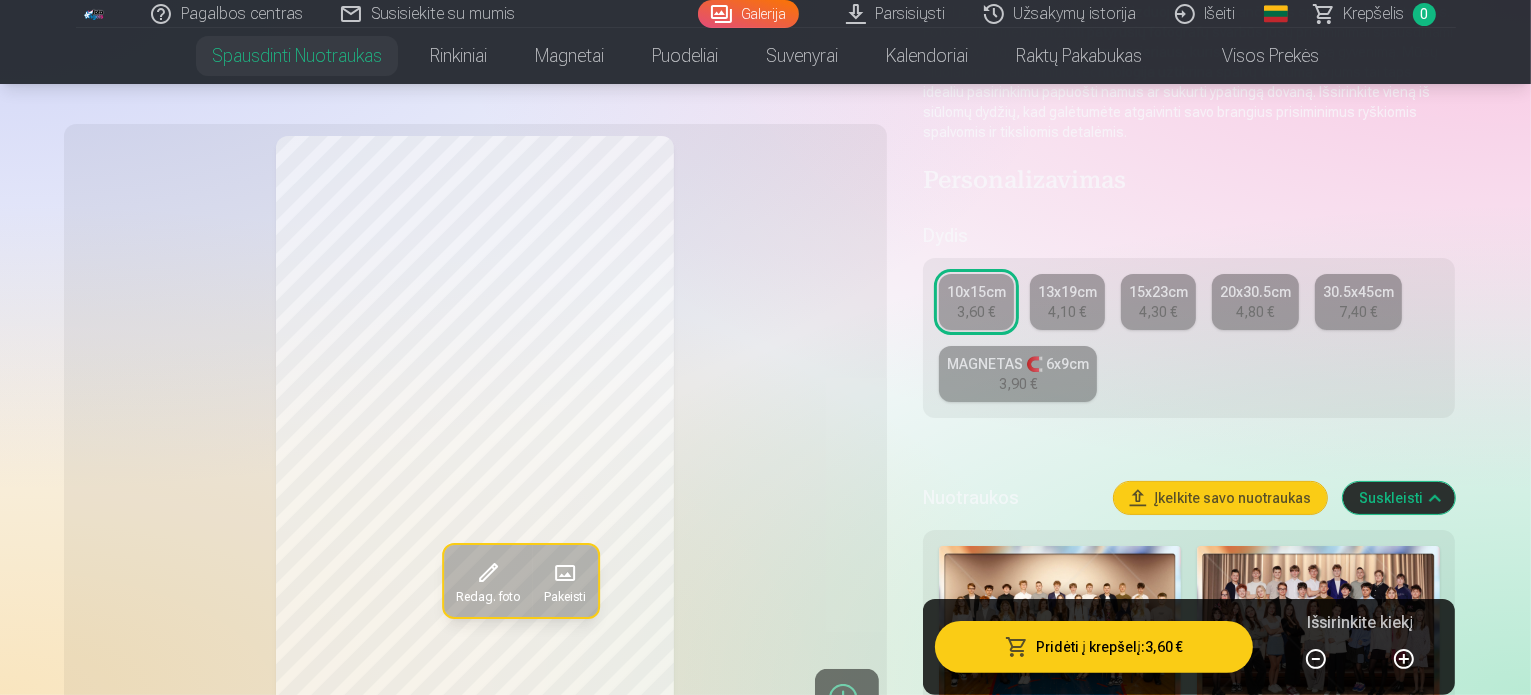 scroll, scrollTop: 0, scrollLeft: 0, axis: both 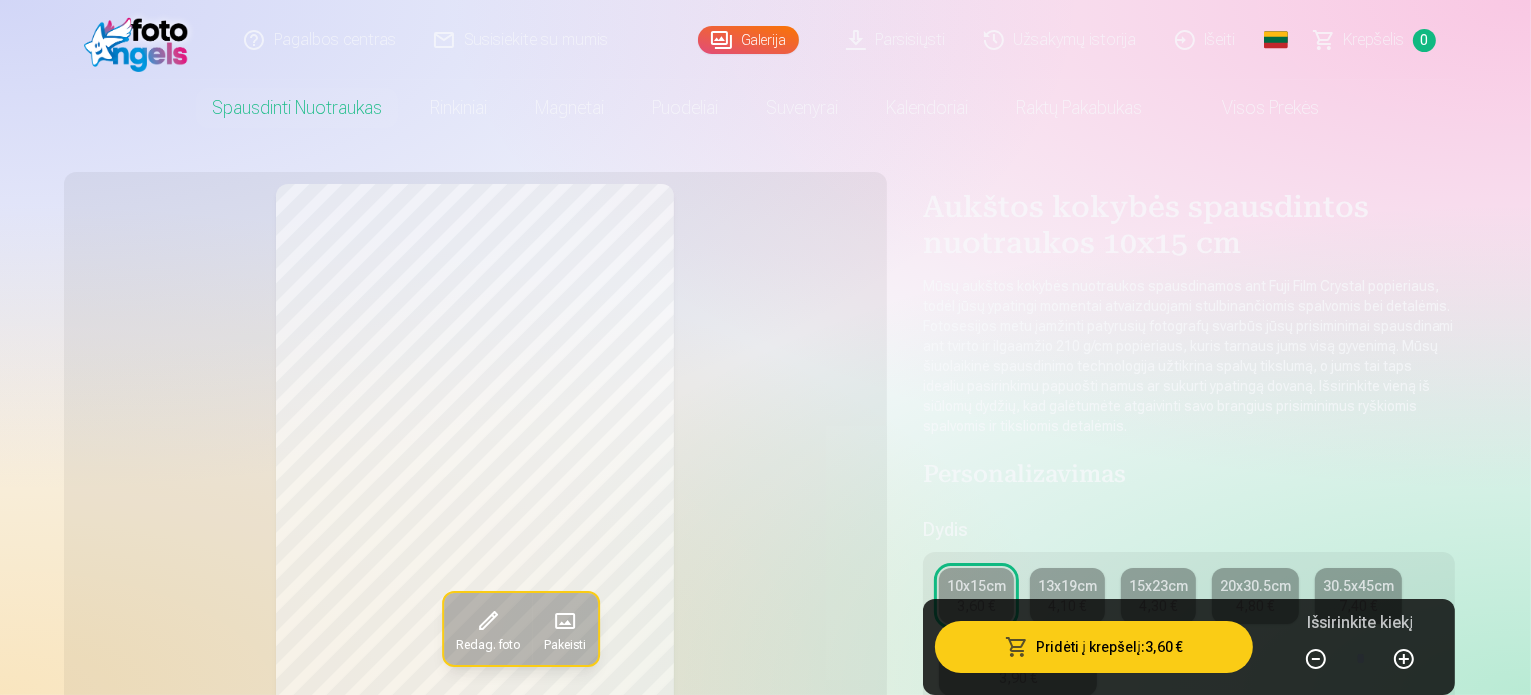 click on "Užsakymų istorija" at bounding box center (1061, 40) 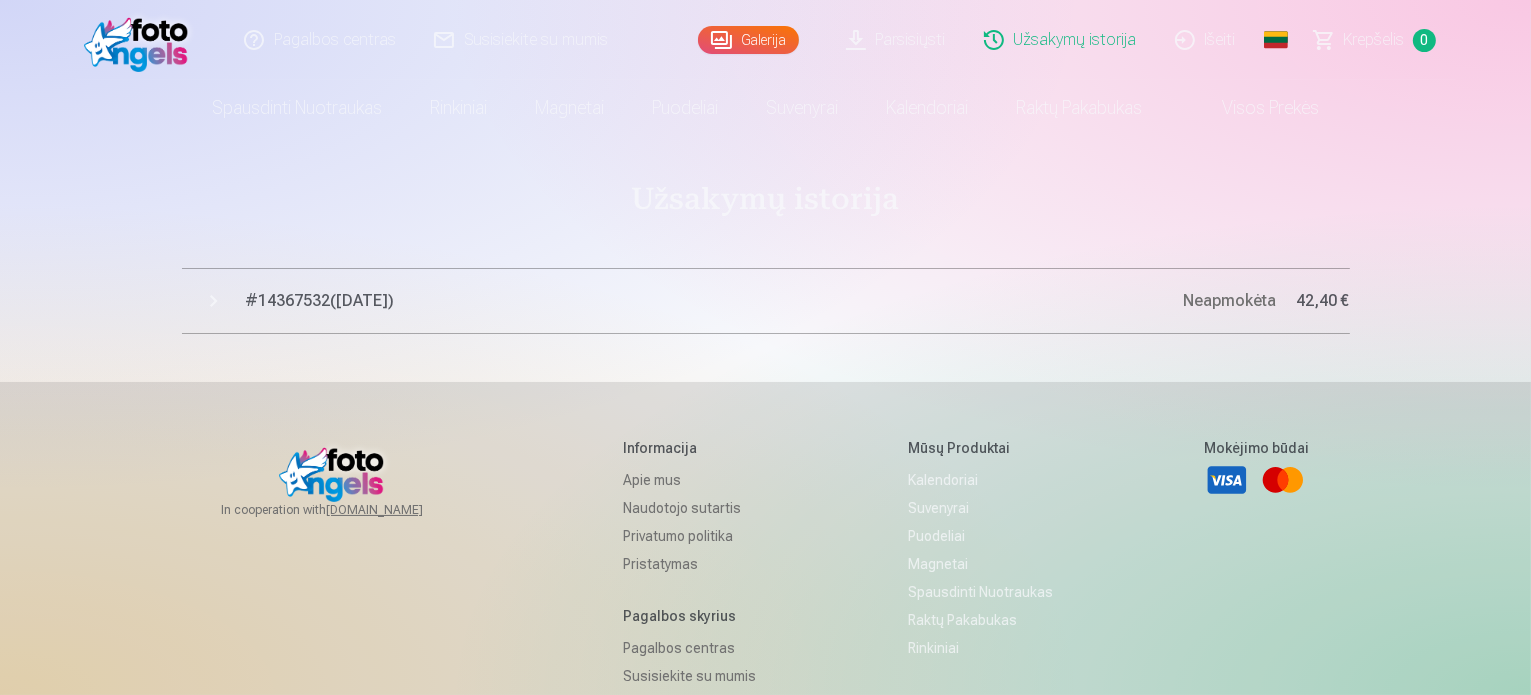 click on "# 14367532  ( 20.05.2025 ) Neapmokėta 42,40 €" at bounding box center [766, 301] 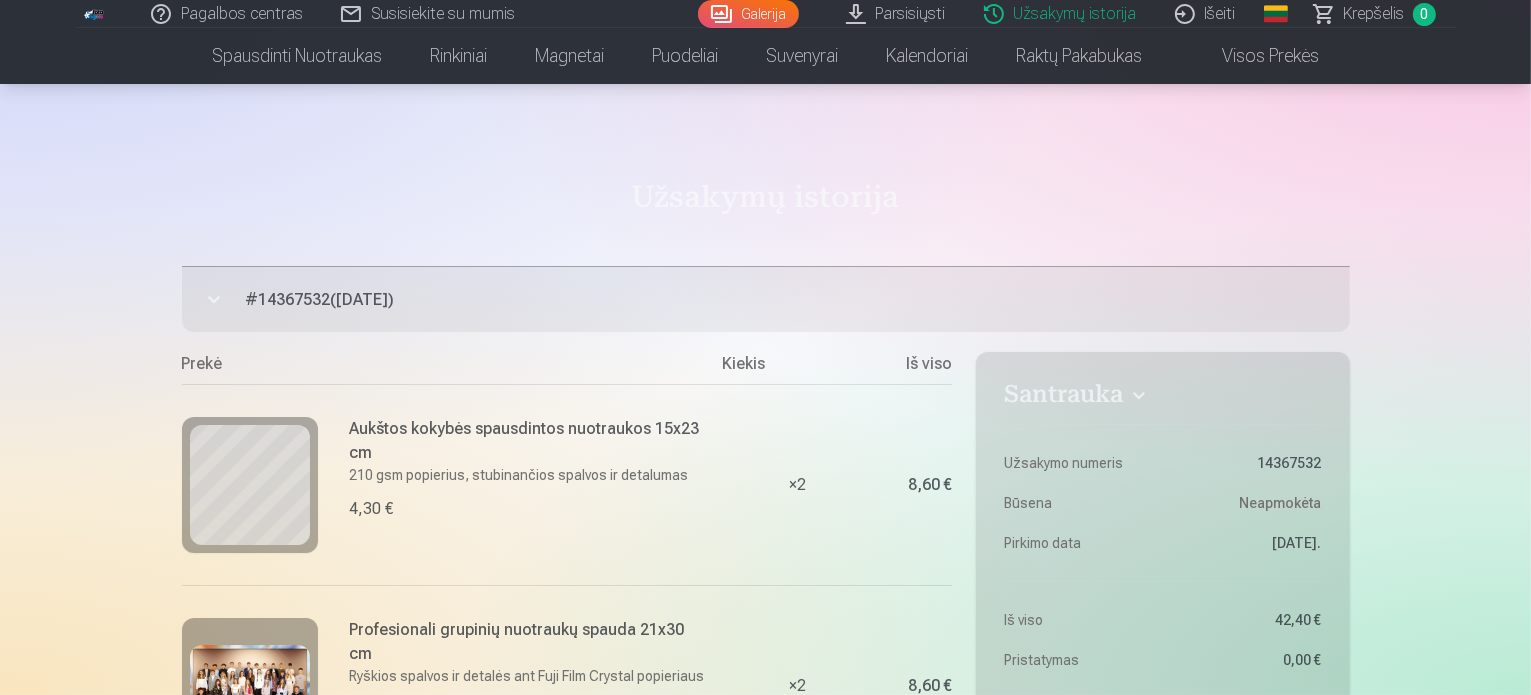 scroll, scrollTop: 0, scrollLeft: 0, axis: both 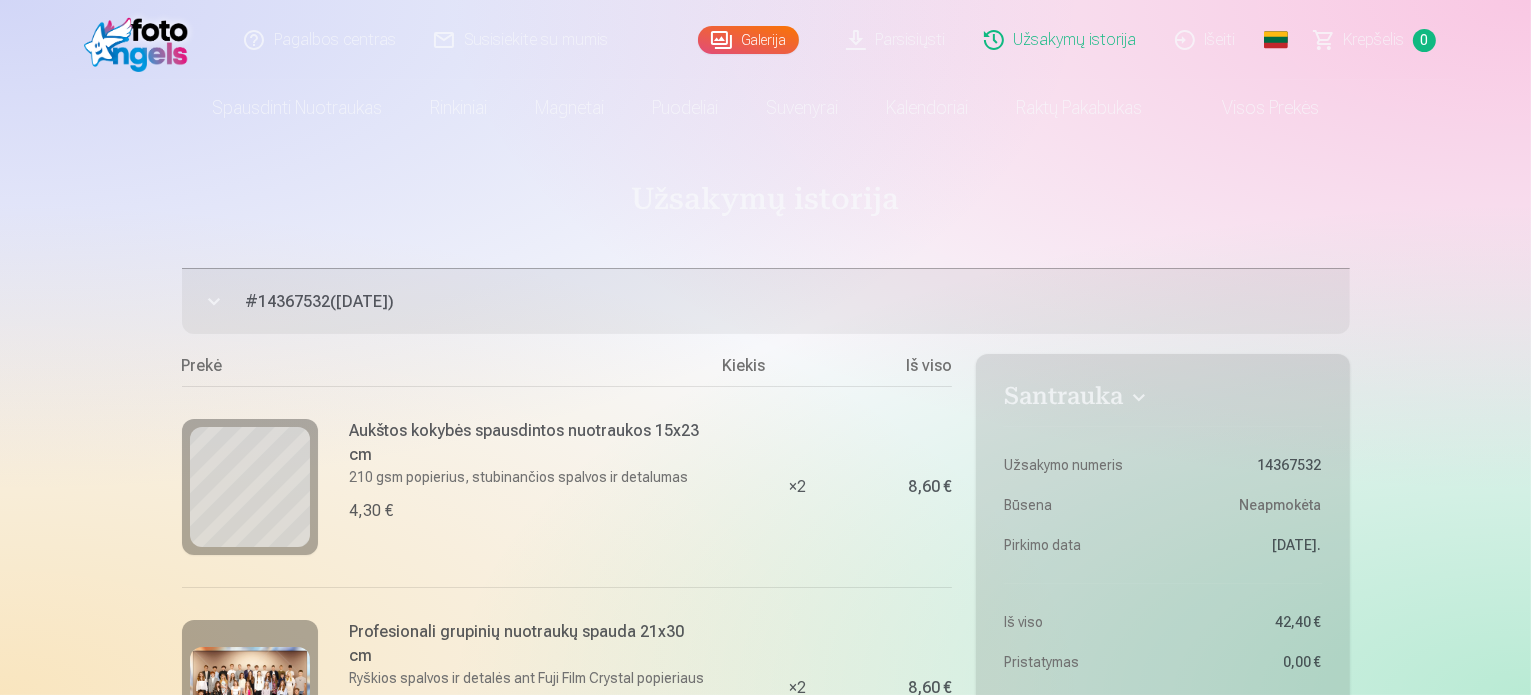 click on "Visos prekės" at bounding box center [1254, 108] 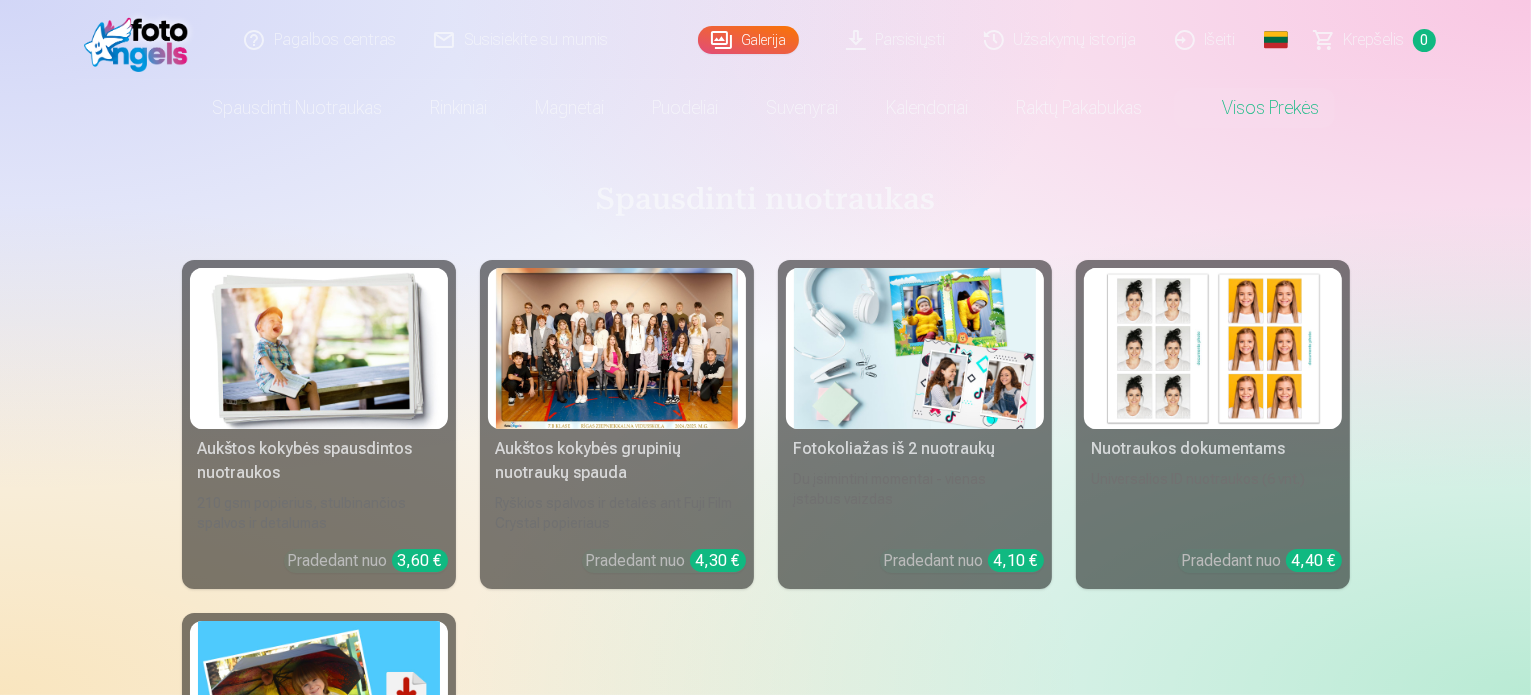 click on "Parsisiųsti" at bounding box center [897, 40] 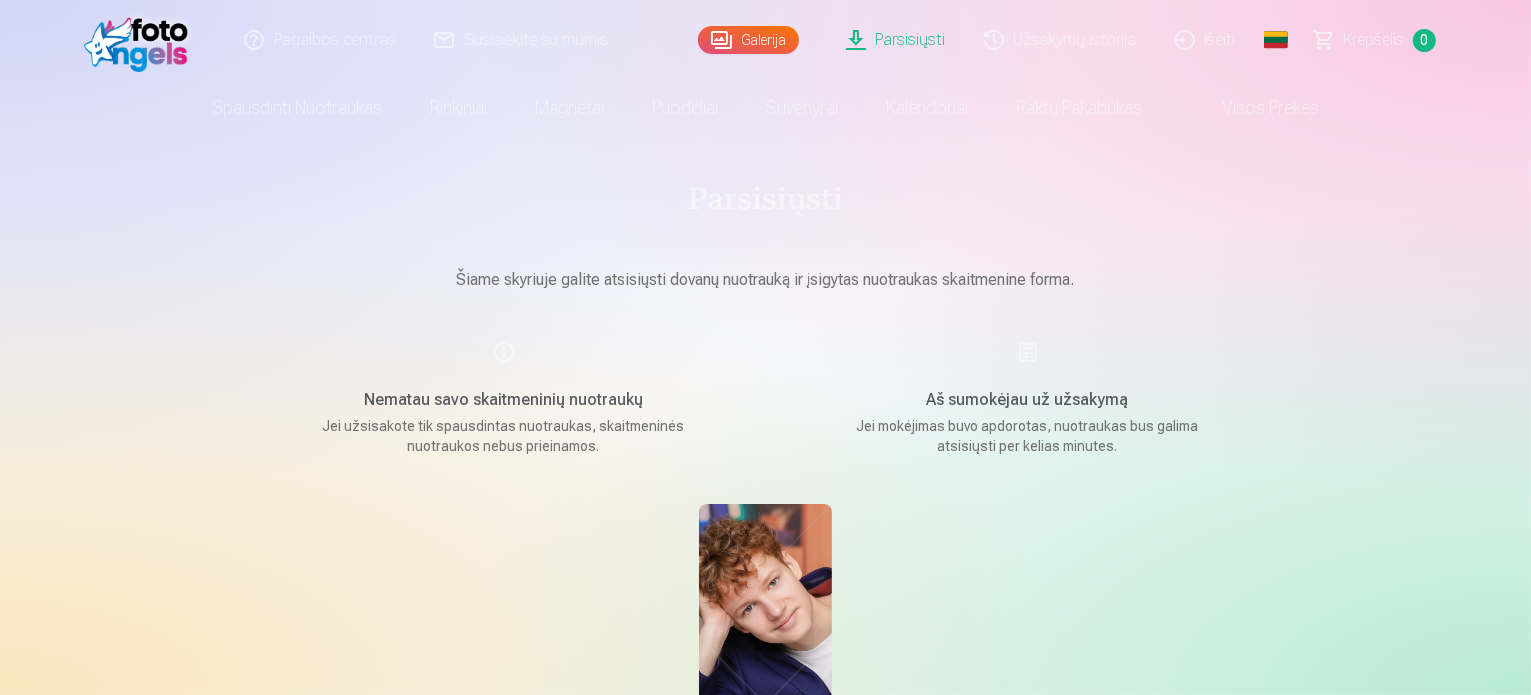 click on "Galerija" at bounding box center [748, 40] 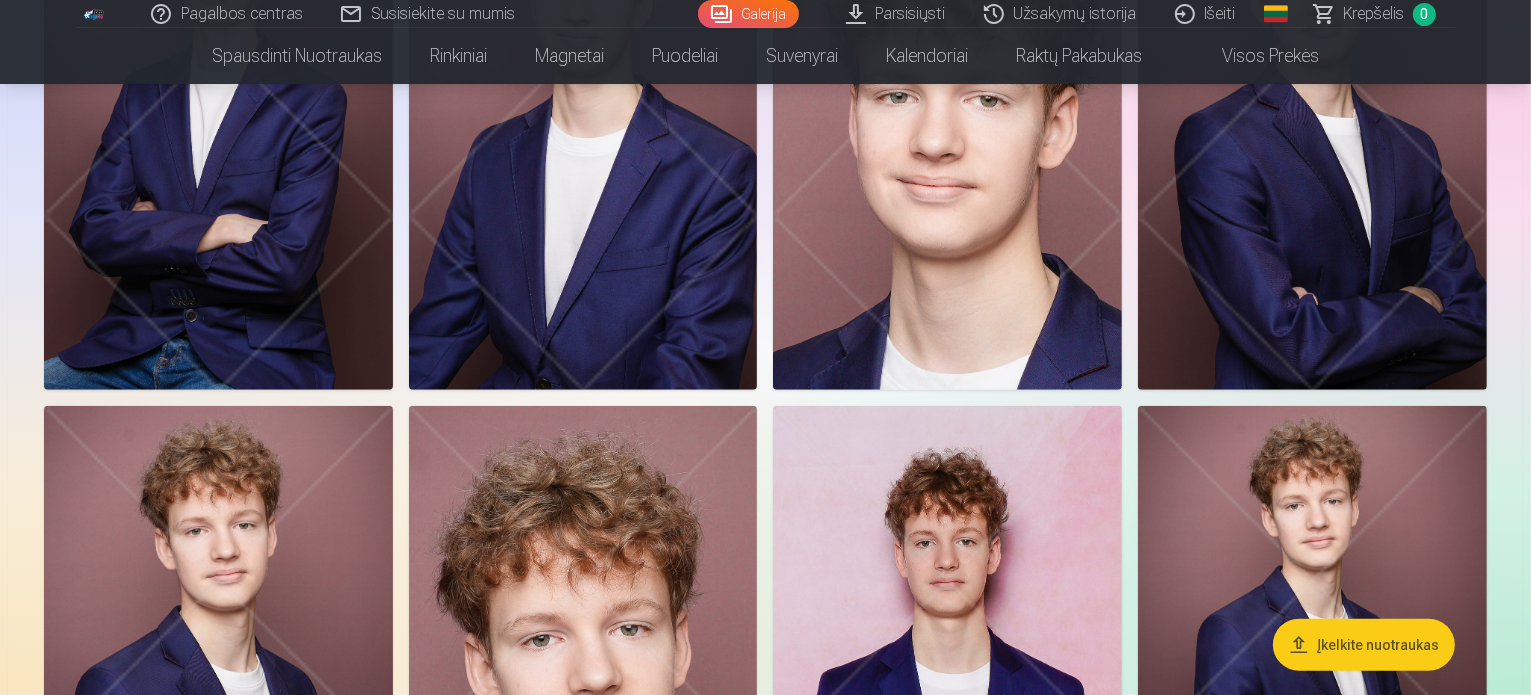 click at bounding box center [218, -412] 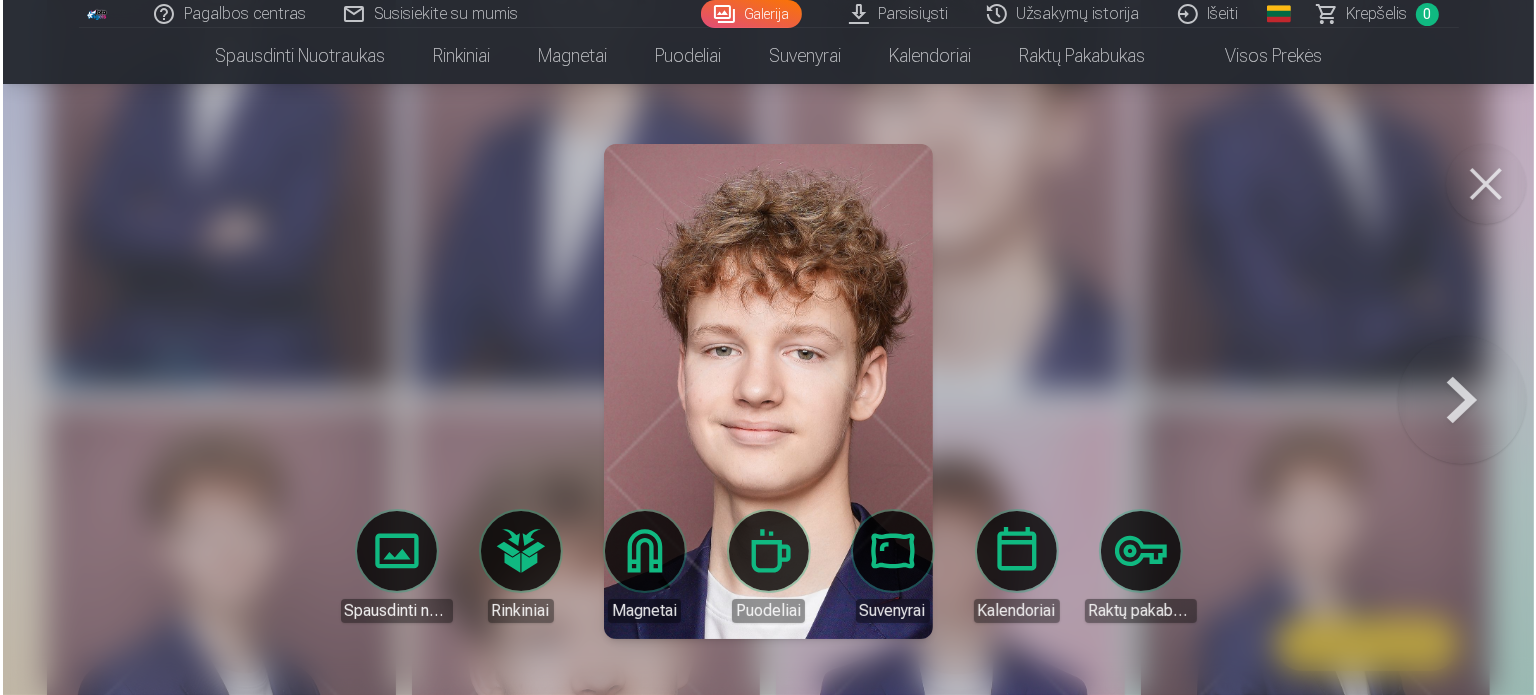 scroll, scrollTop: 1403, scrollLeft: 0, axis: vertical 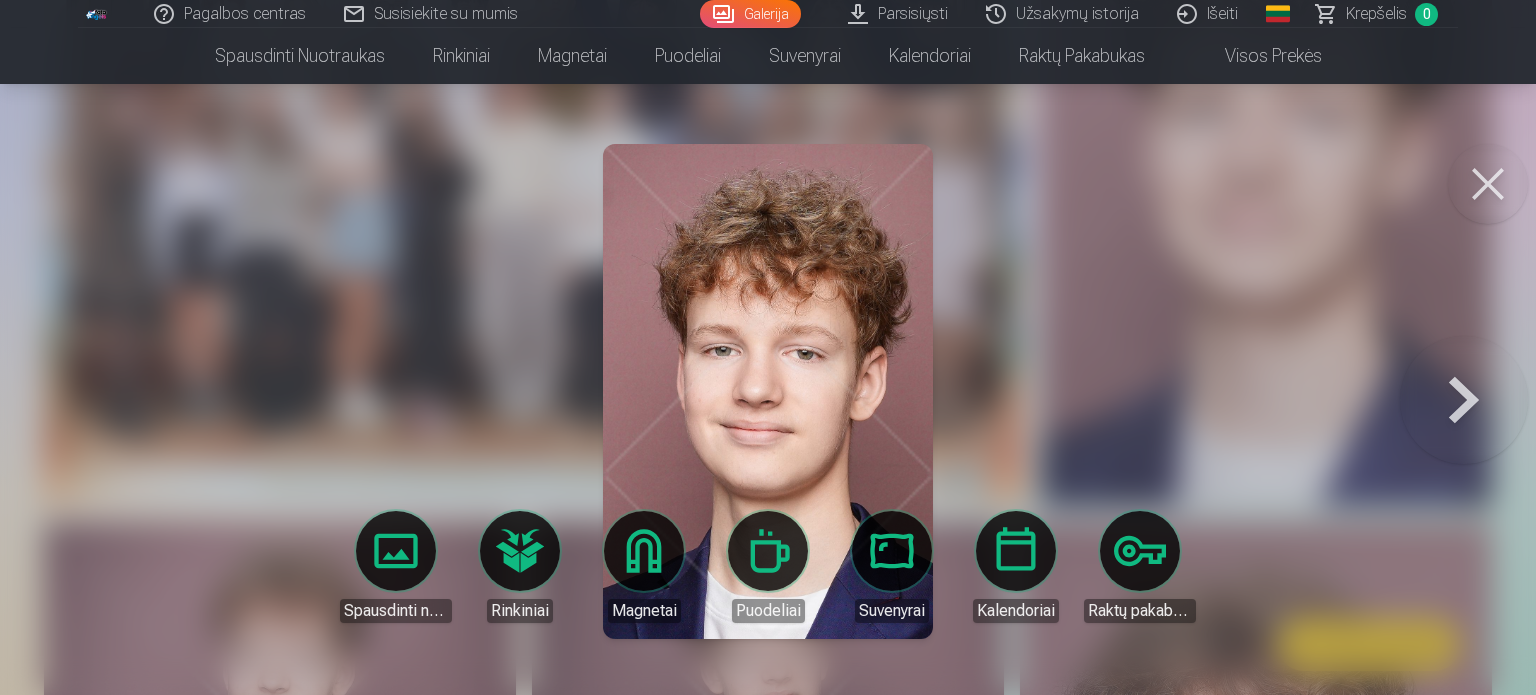 click at bounding box center (1488, 184) 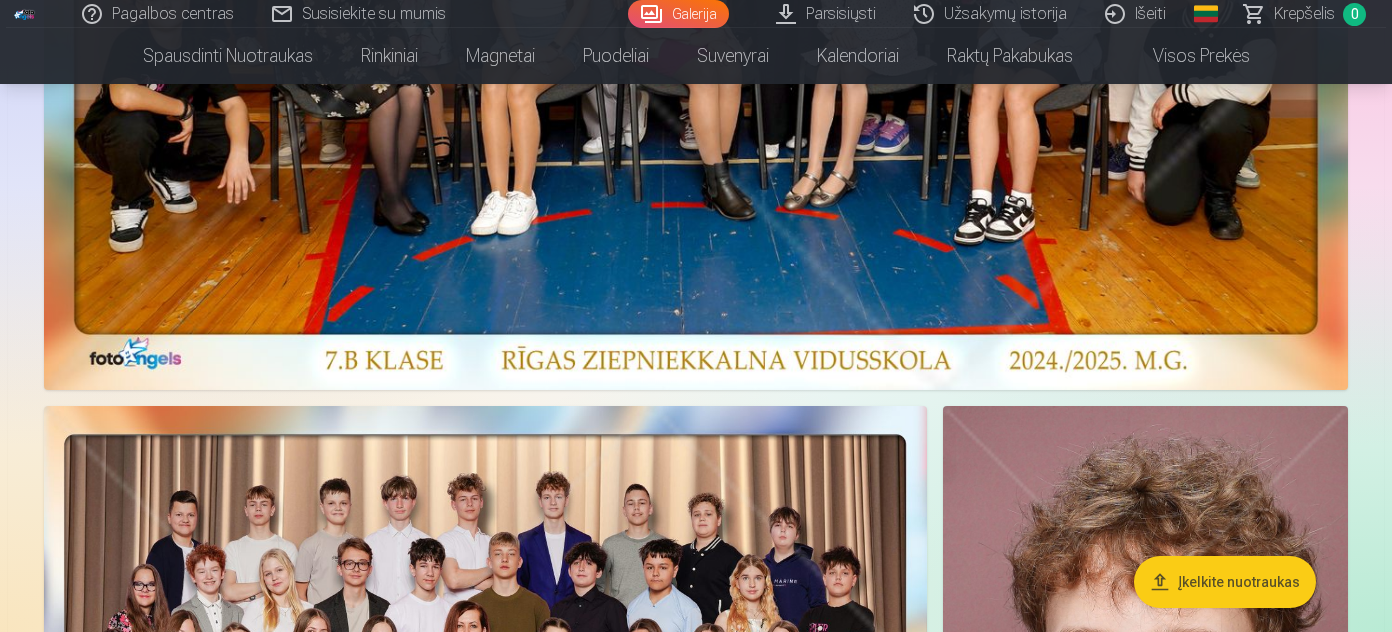 scroll, scrollTop: 738, scrollLeft: 0, axis: vertical 